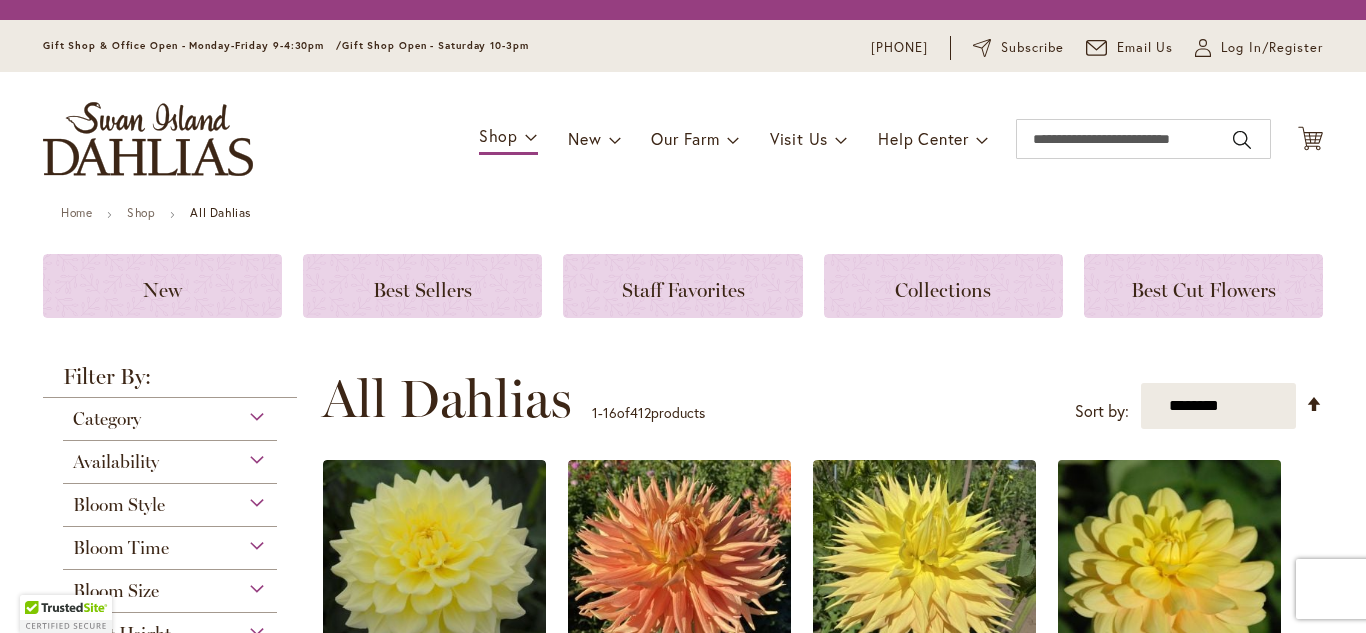 scroll, scrollTop: 0, scrollLeft: 0, axis: both 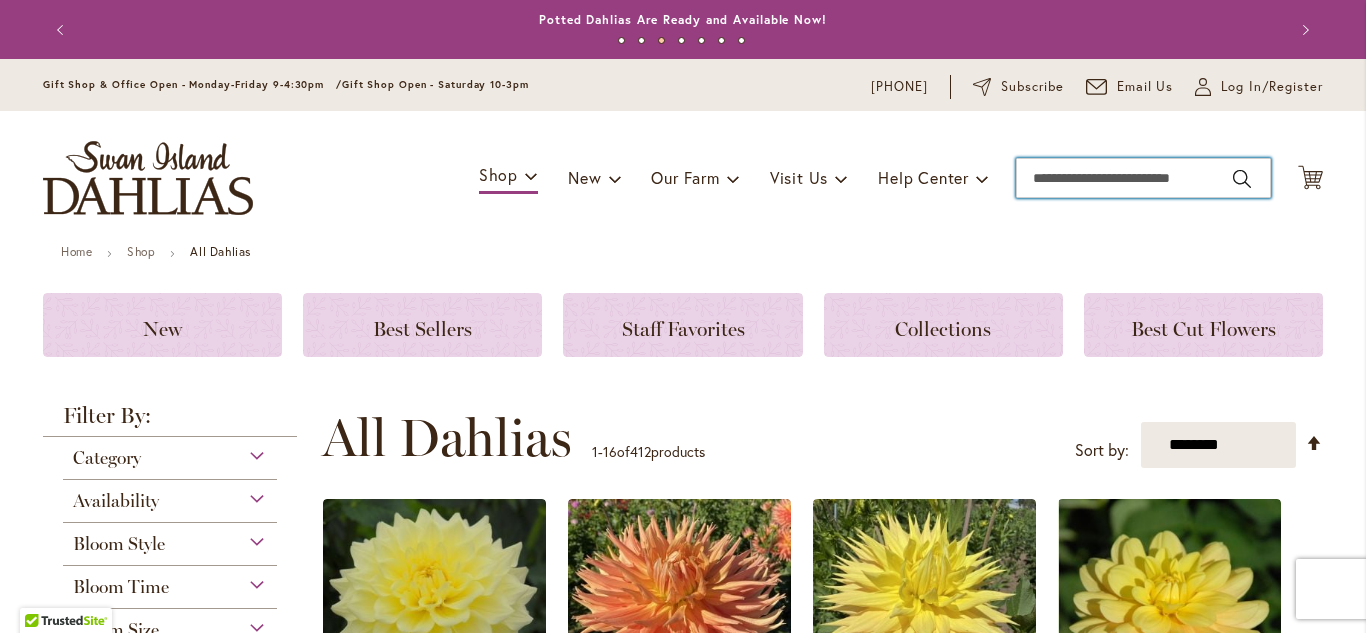 click on "Search" at bounding box center [1143, 178] 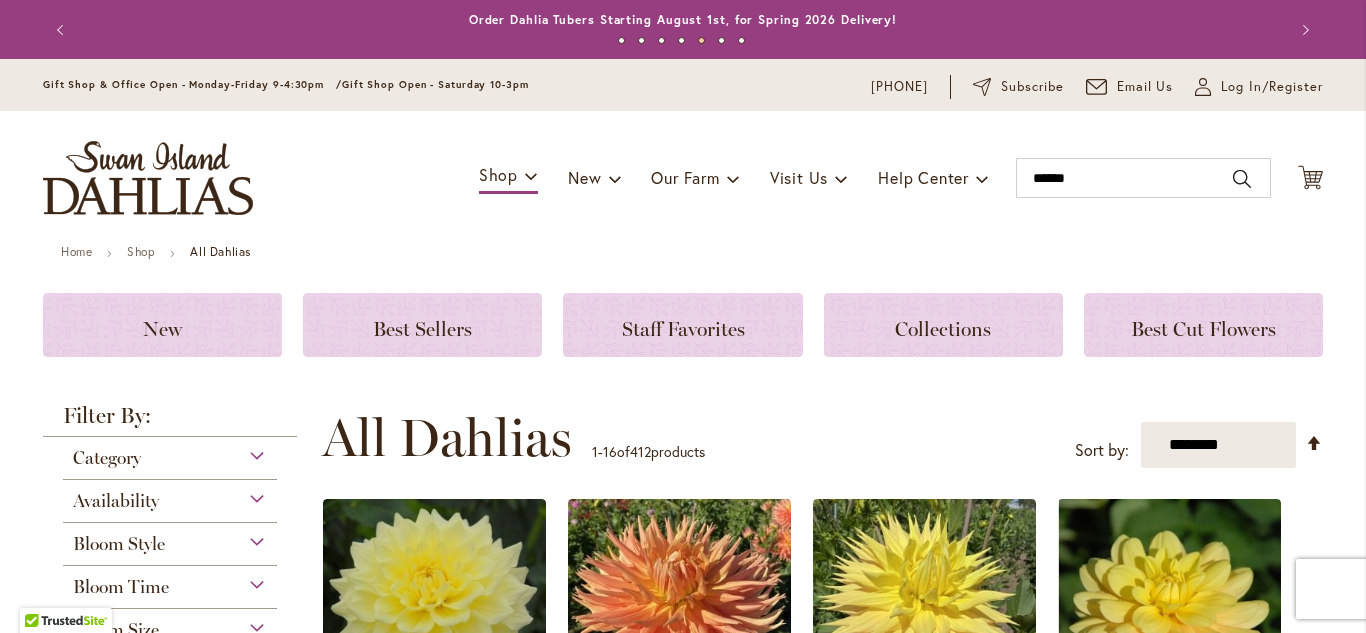 click on "Search" at bounding box center (1242, 179) 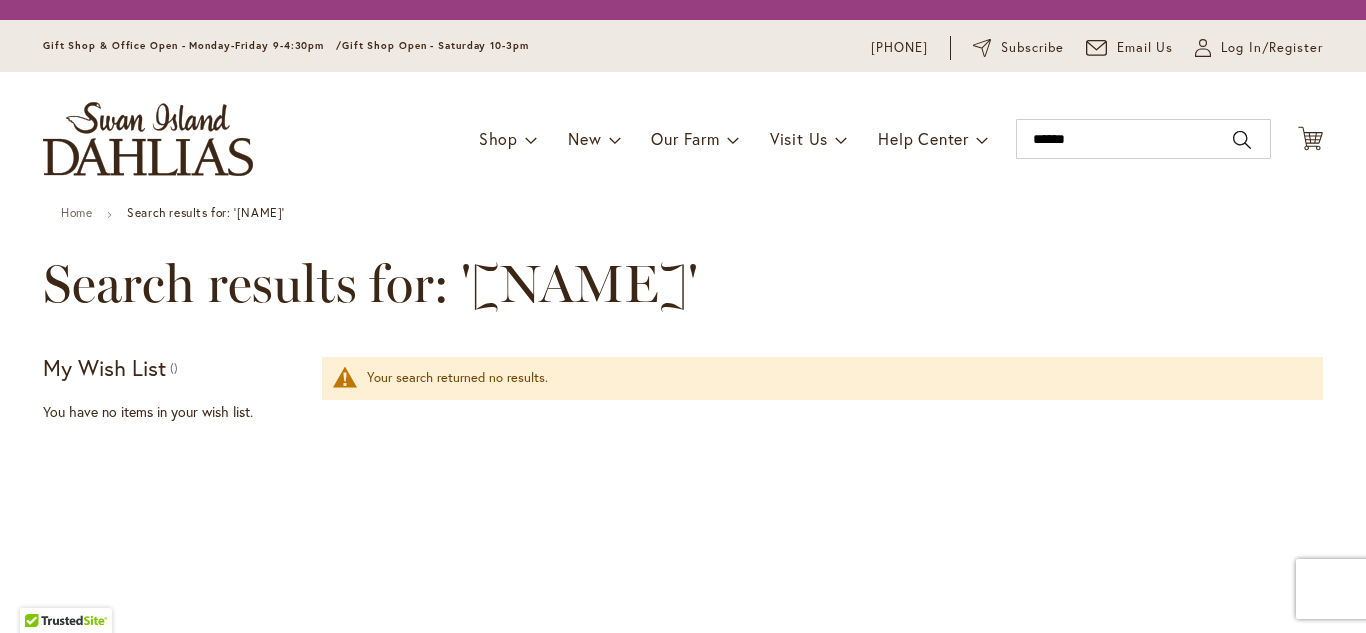 scroll, scrollTop: 0, scrollLeft: 0, axis: both 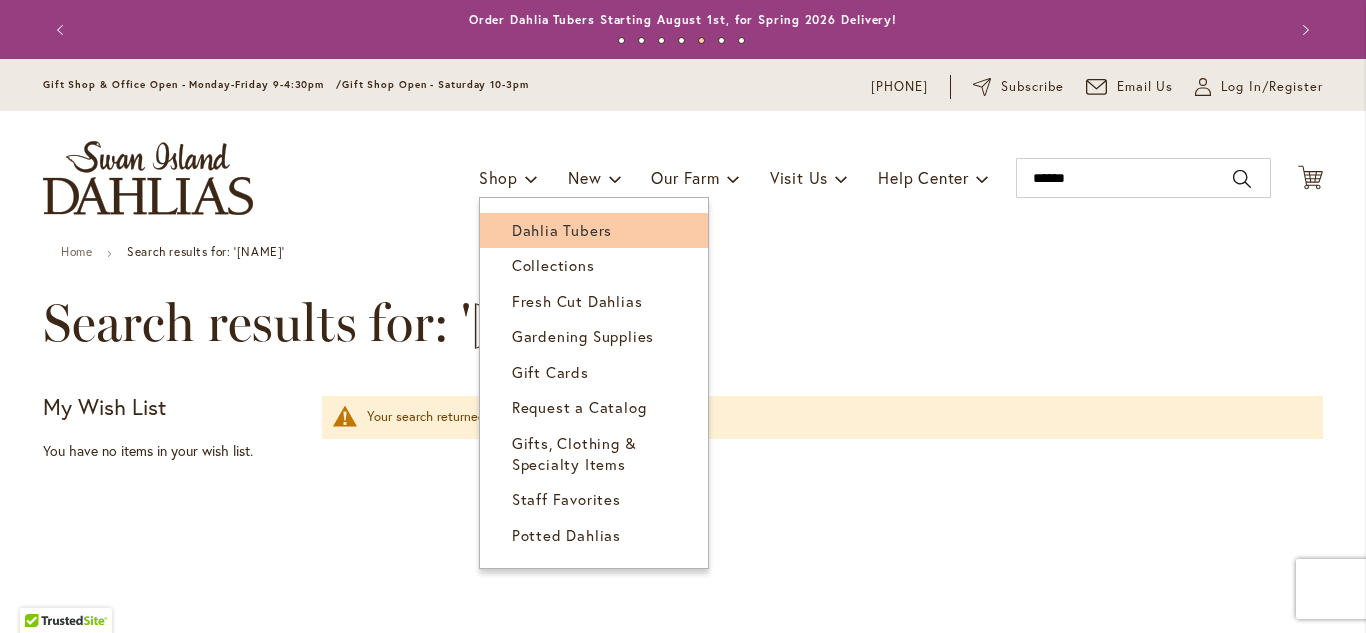 click on "Dahlia Tubers" at bounding box center [562, 230] 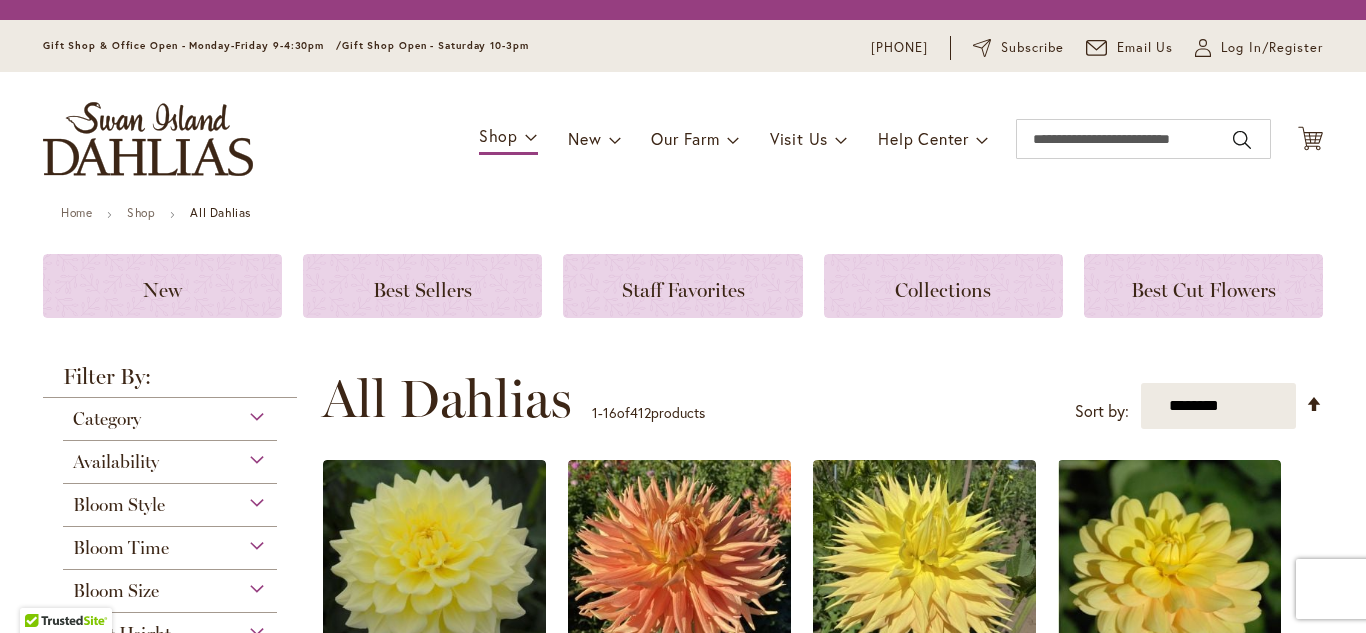 scroll, scrollTop: 0, scrollLeft: 0, axis: both 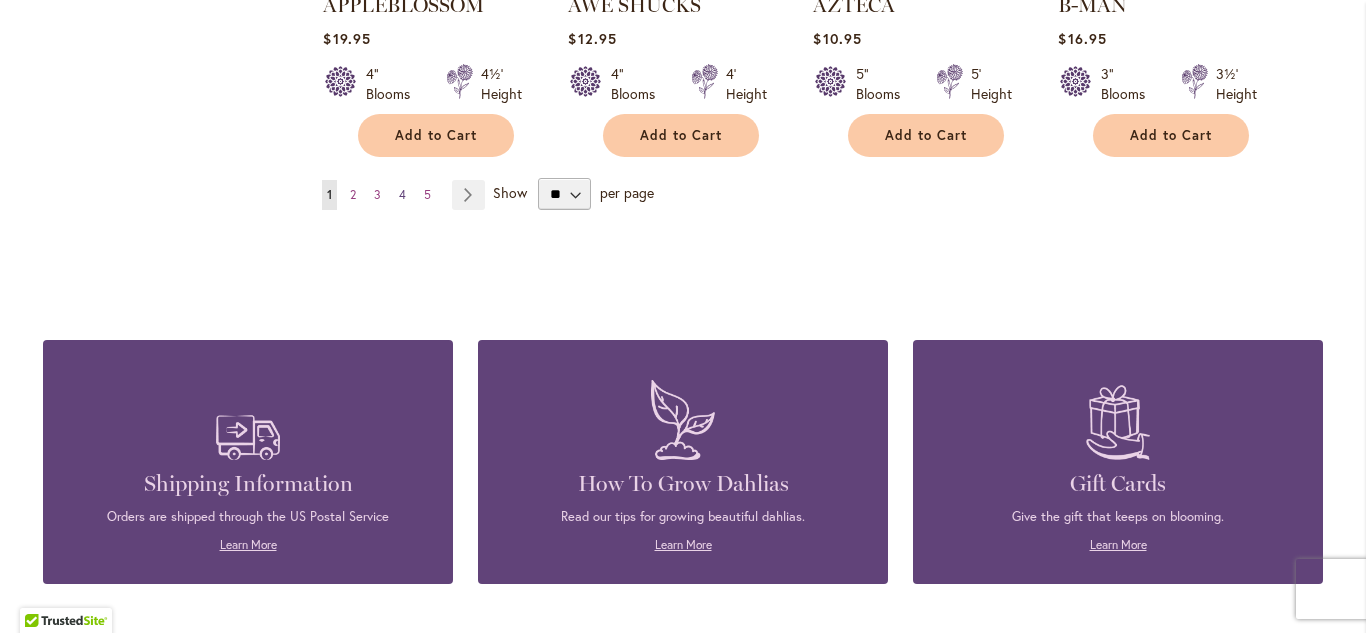 click on "4" at bounding box center (402, 194) 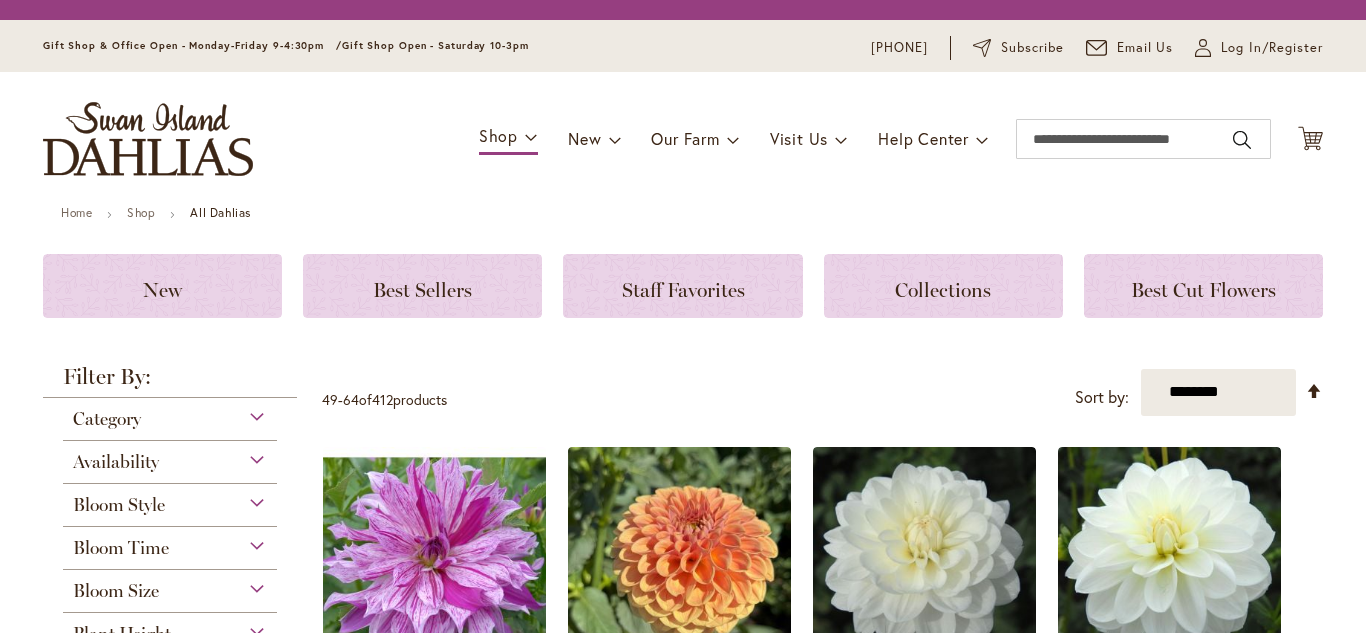 scroll, scrollTop: 0, scrollLeft: 0, axis: both 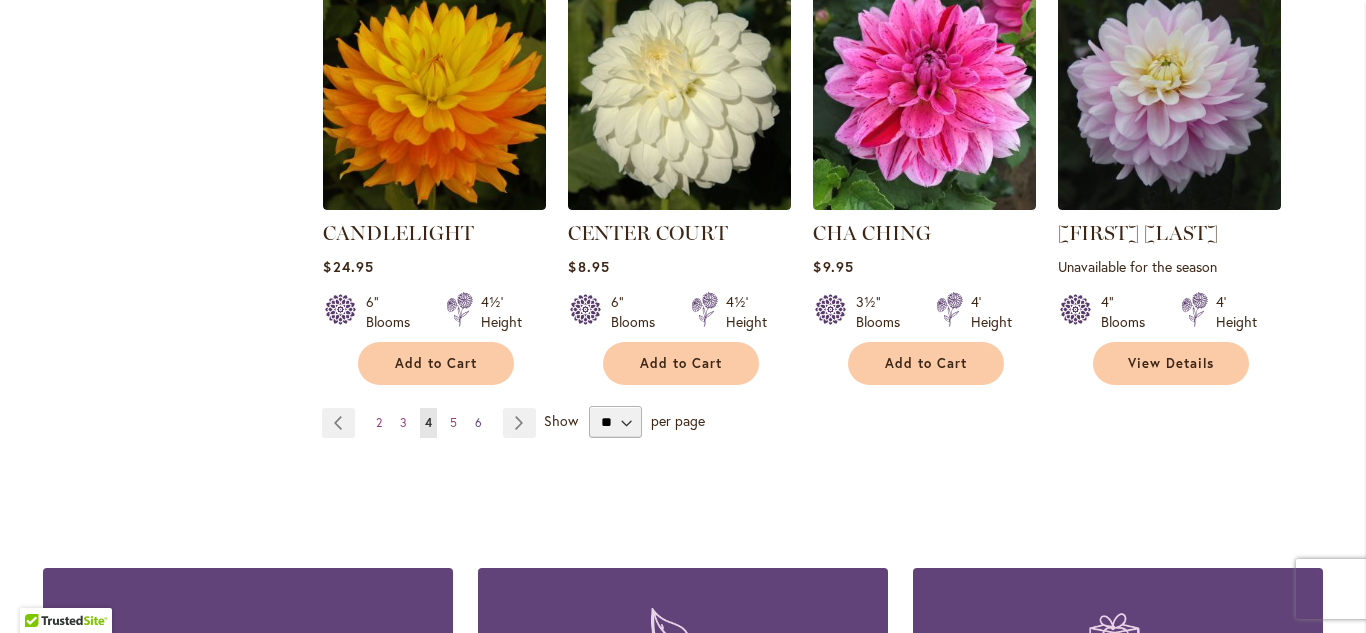 click on "6" at bounding box center (478, 422) 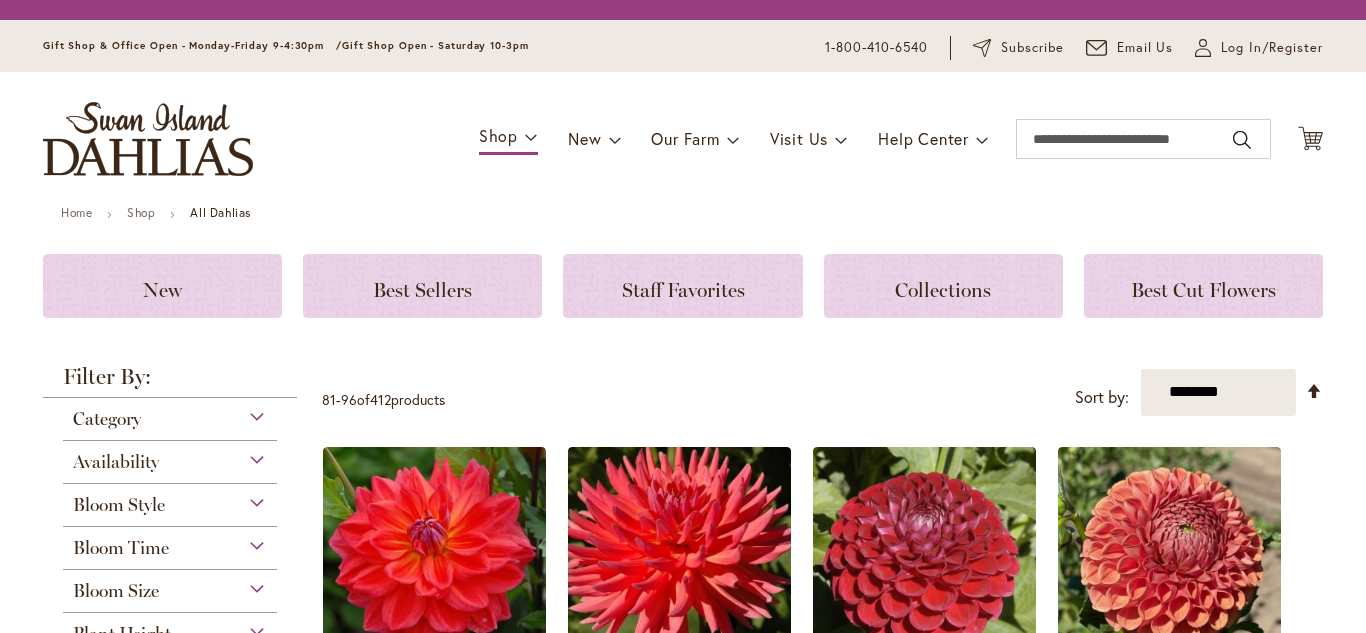 scroll, scrollTop: 0, scrollLeft: 0, axis: both 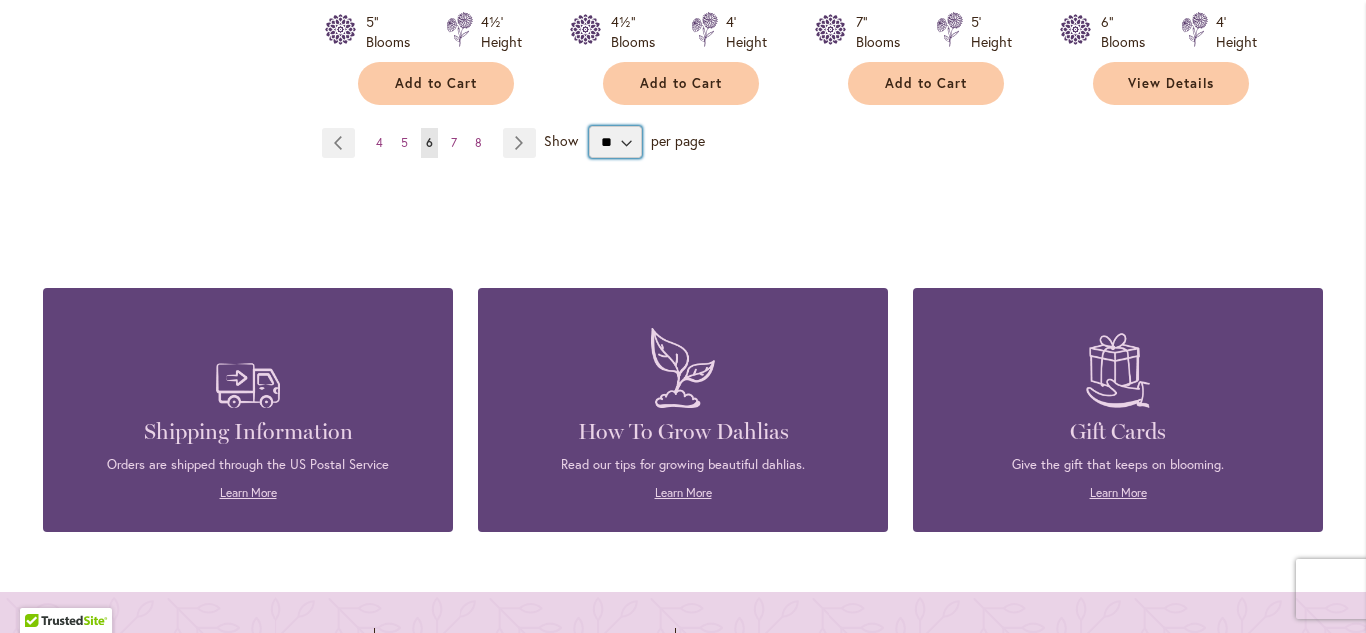 click on "**
**
**
**" at bounding box center [615, 142] 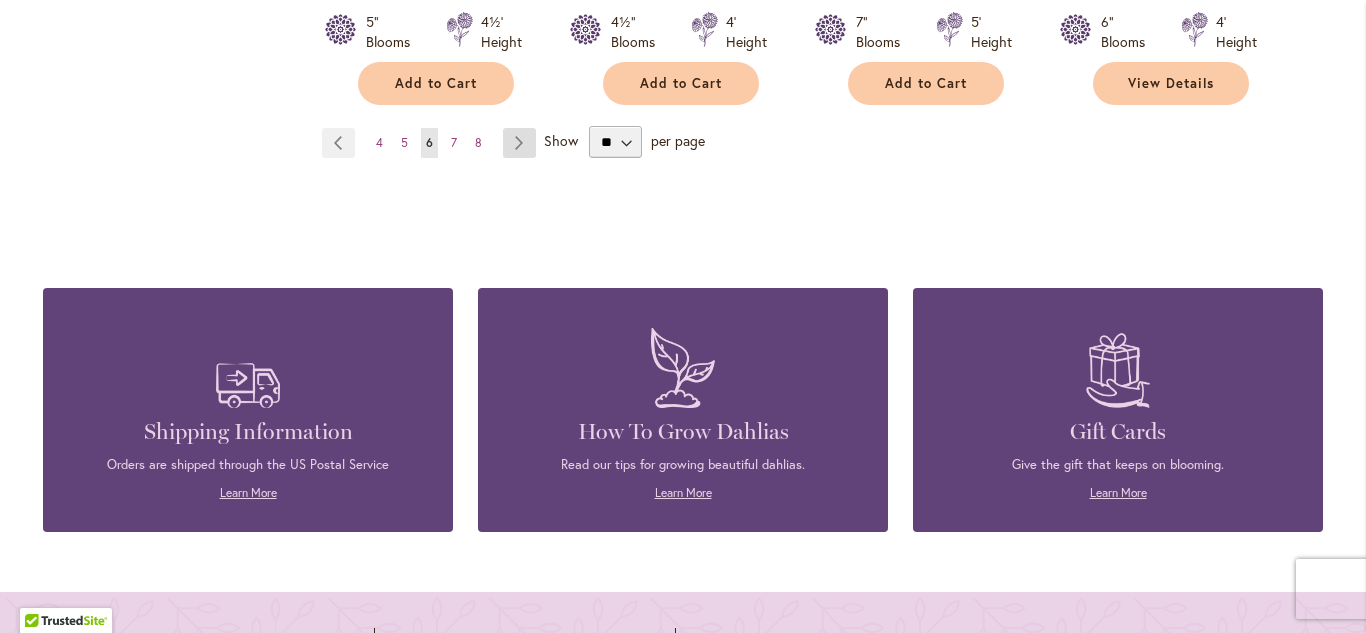 click on "Page
Next" at bounding box center (519, 143) 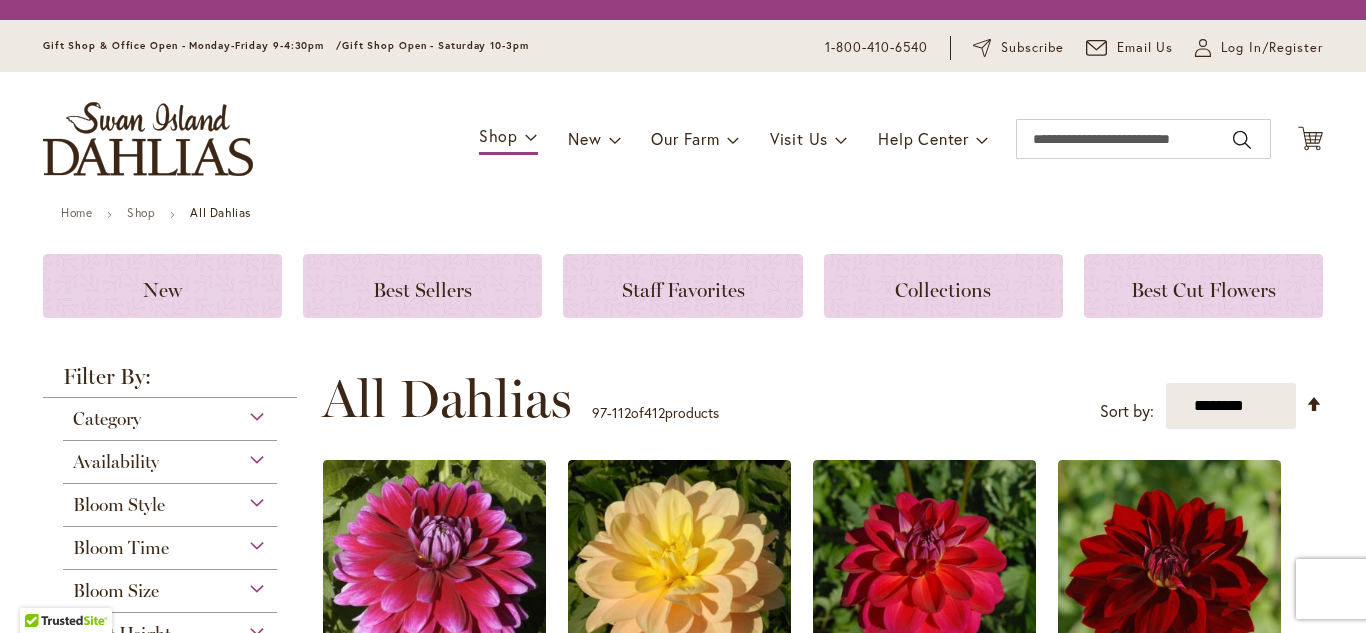 scroll, scrollTop: 0, scrollLeft: 0, axis: both 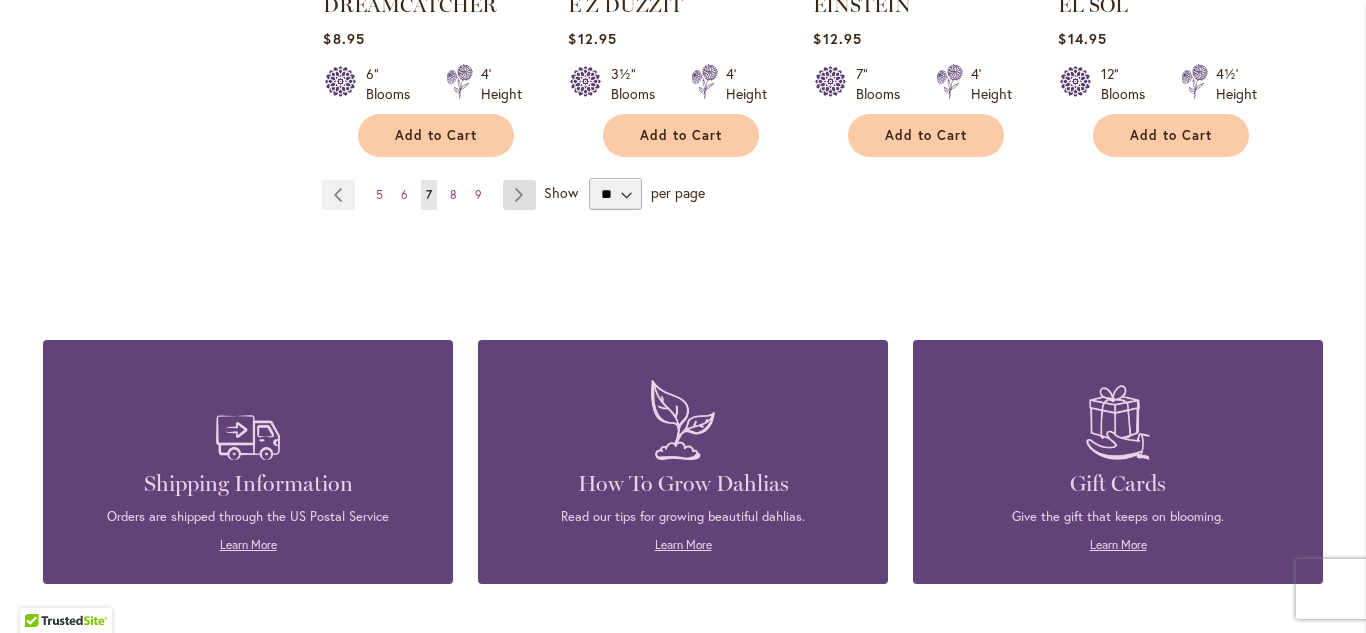 click on "Page
Next" at bounding box center (519, 195) 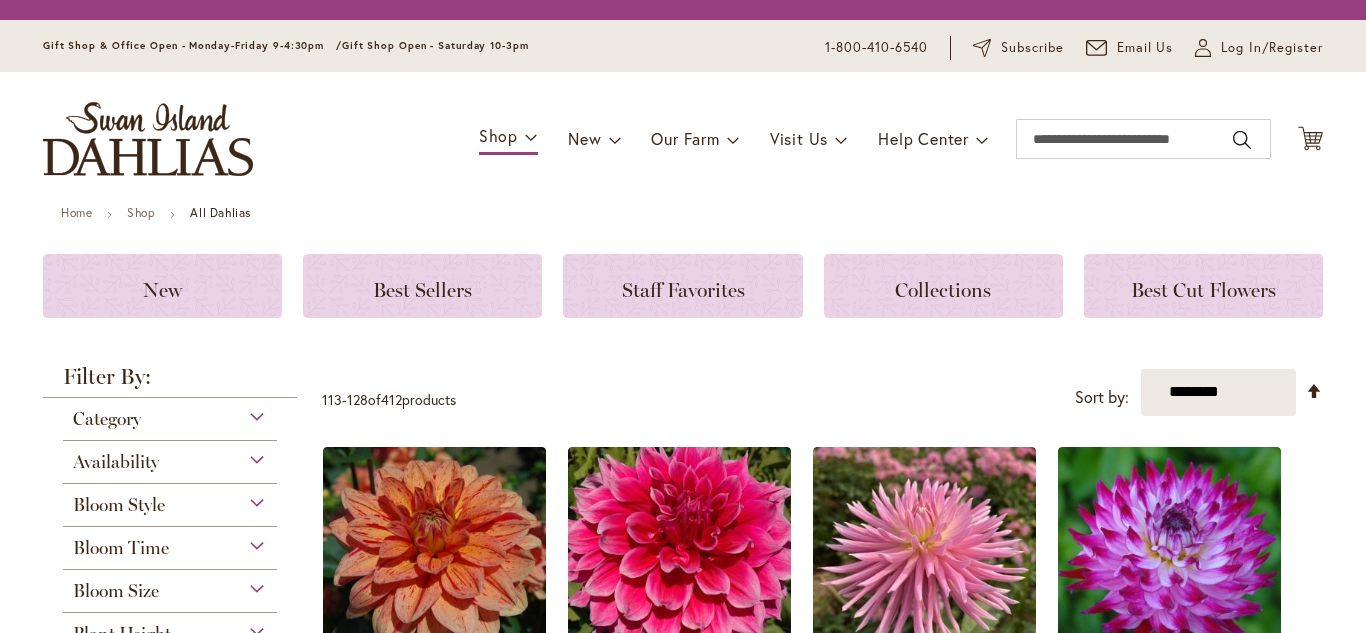 scroll, scrollTop: 0, scrollLeft: 0, axis: both 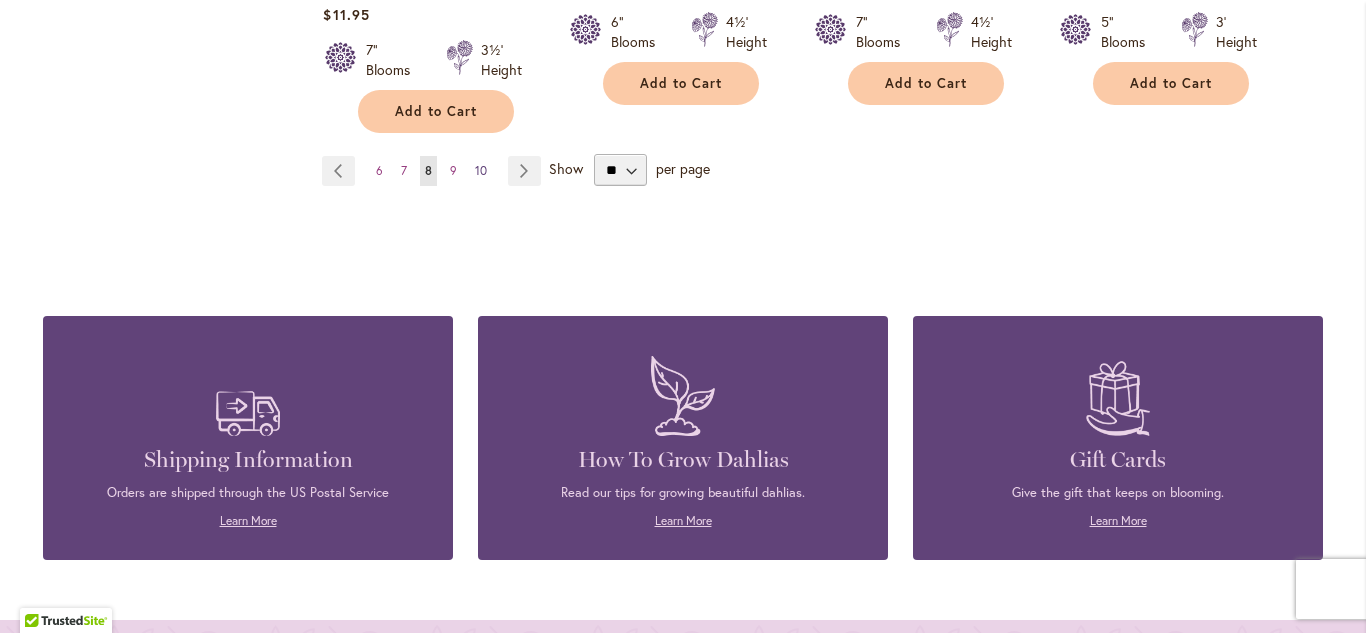 click on "10" at bounding box center (481, 170) 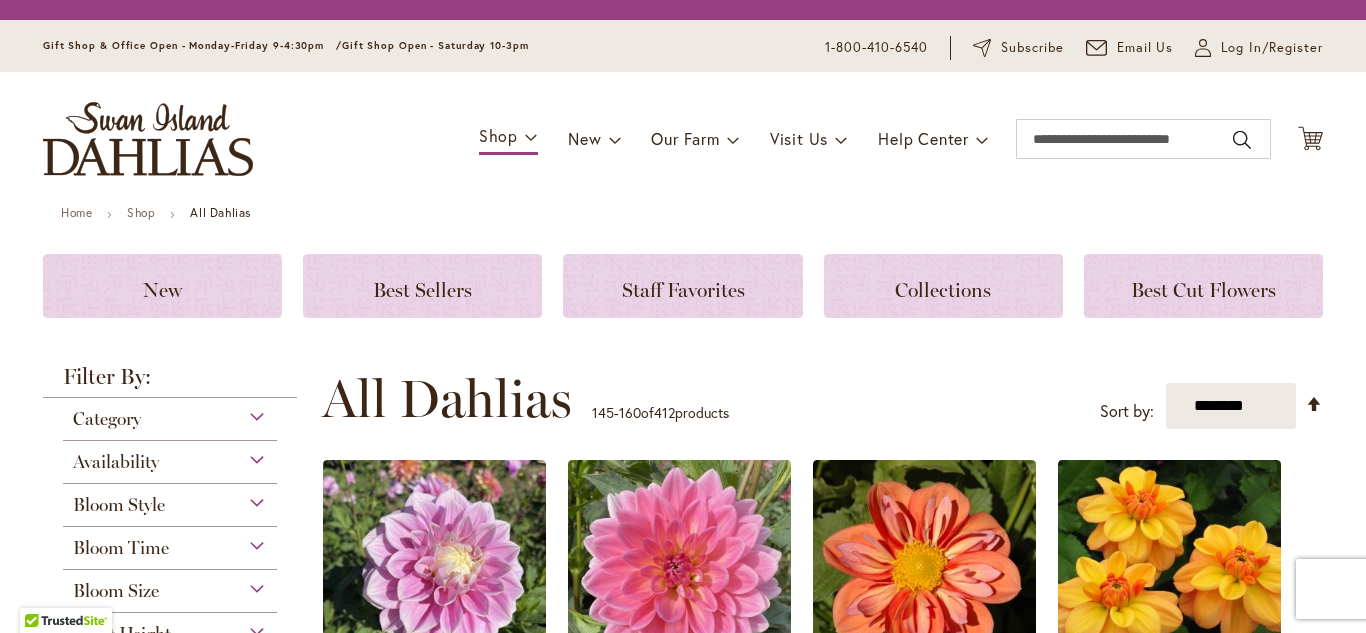scroll, scrollTop: 0, scrollLeft: 0, axis: both 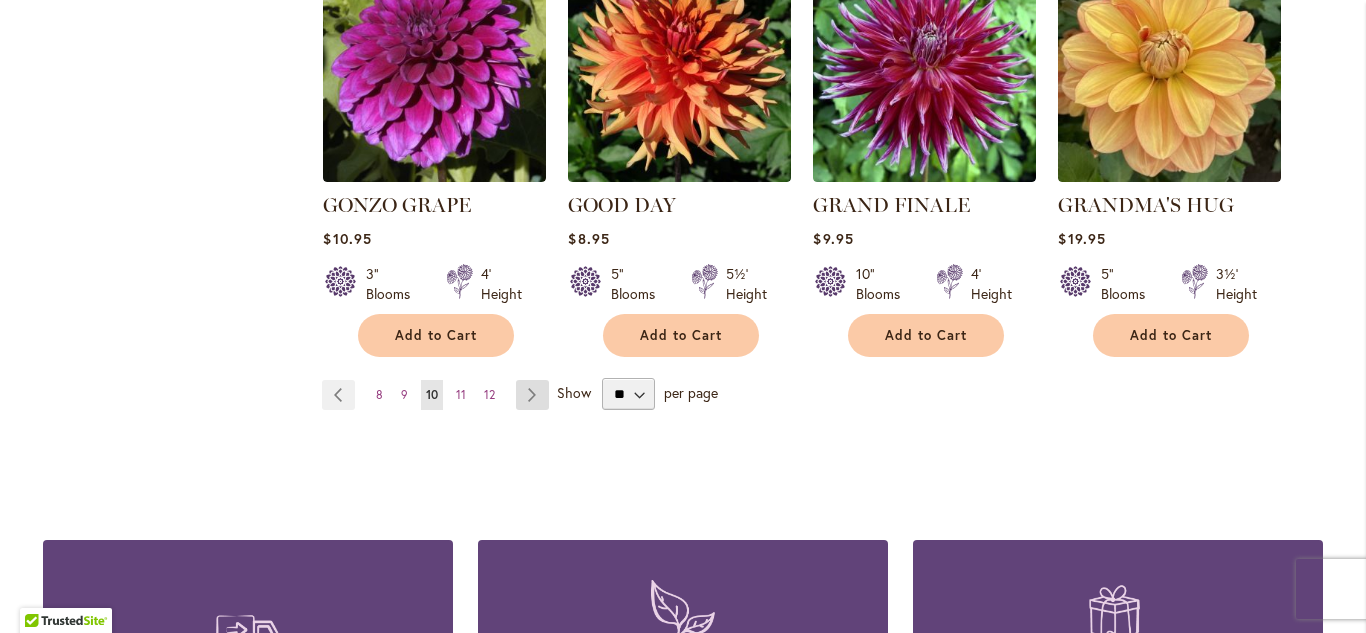 click on "Page
Next" at bounding box center [532, 395] 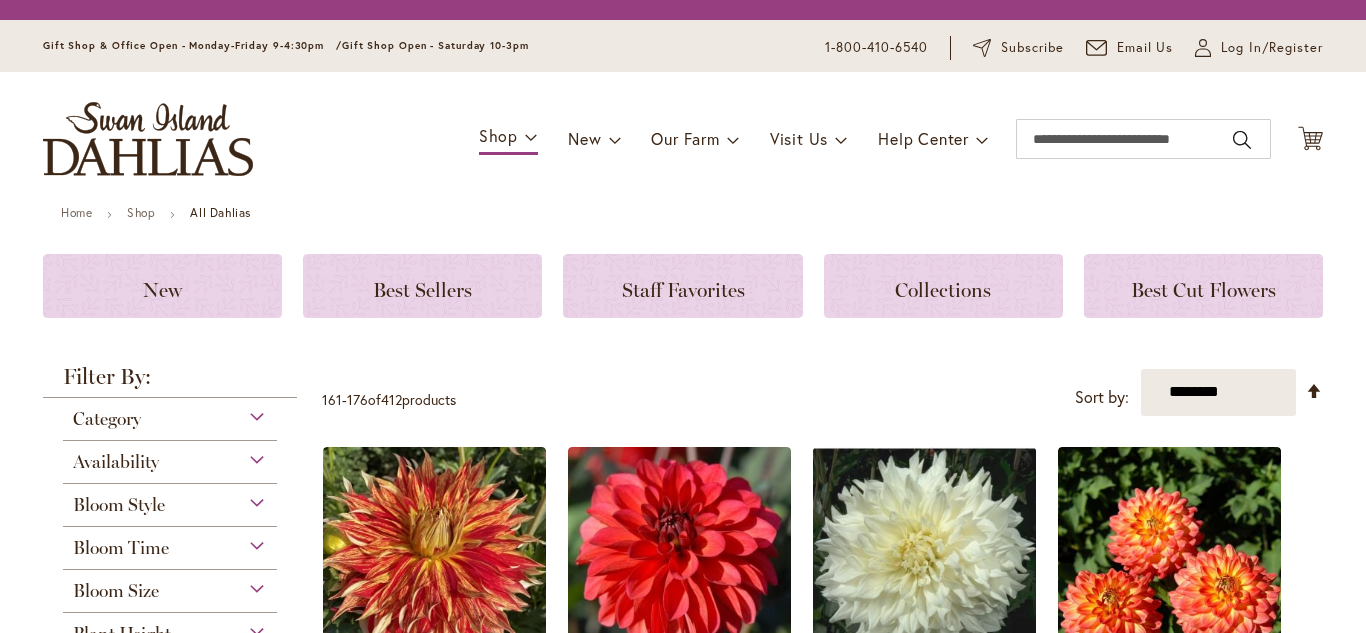 scroll, scrollTop: 0, scrollLeft: 0, axis: both 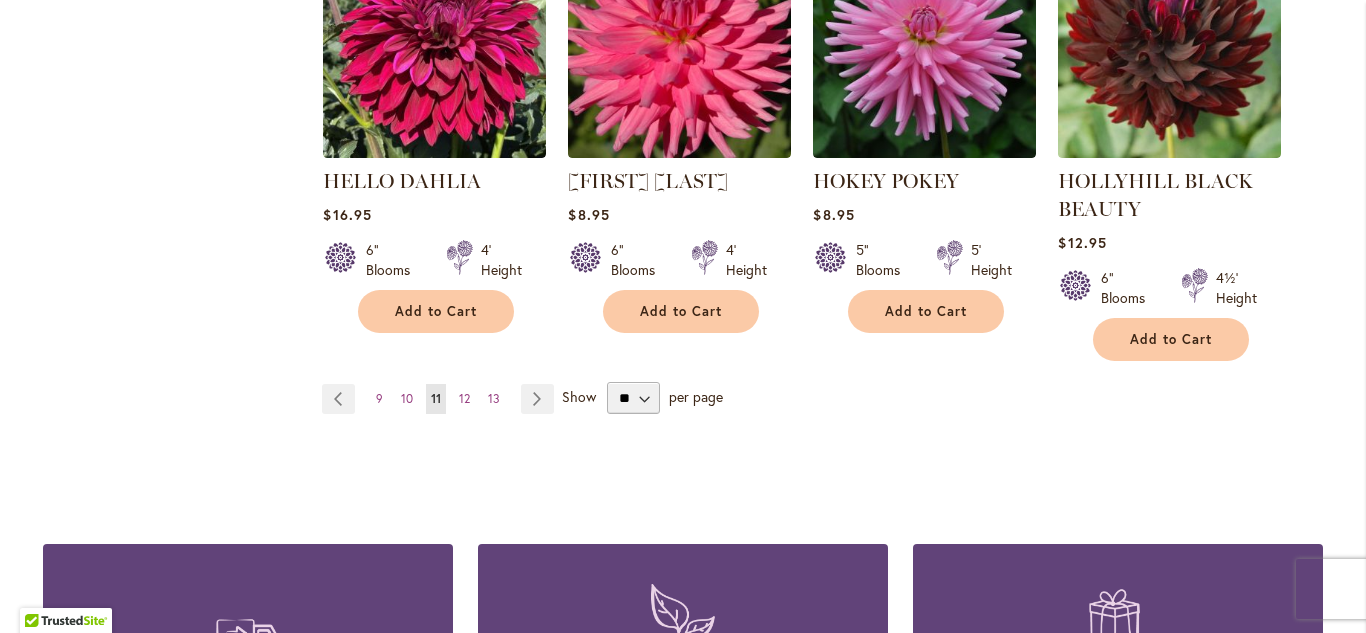 click on "Show" at bounding box center (579, 396) 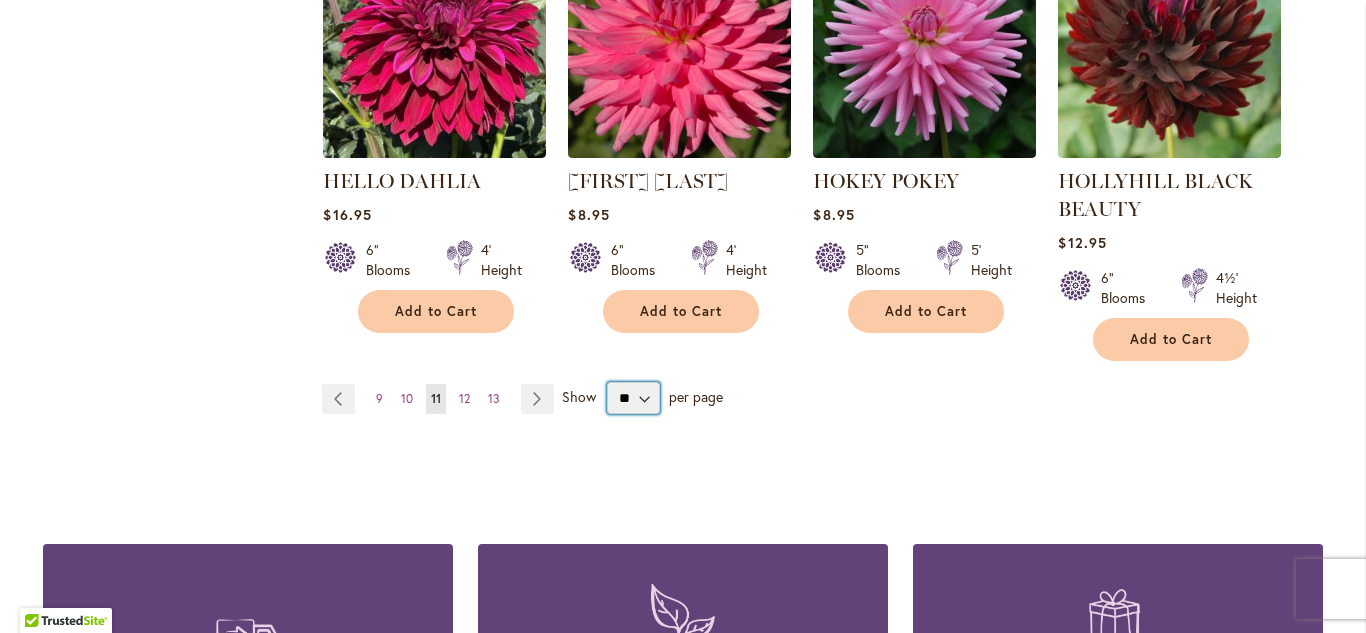 click on "**
**
**
**" at bounding box center (633, 398) 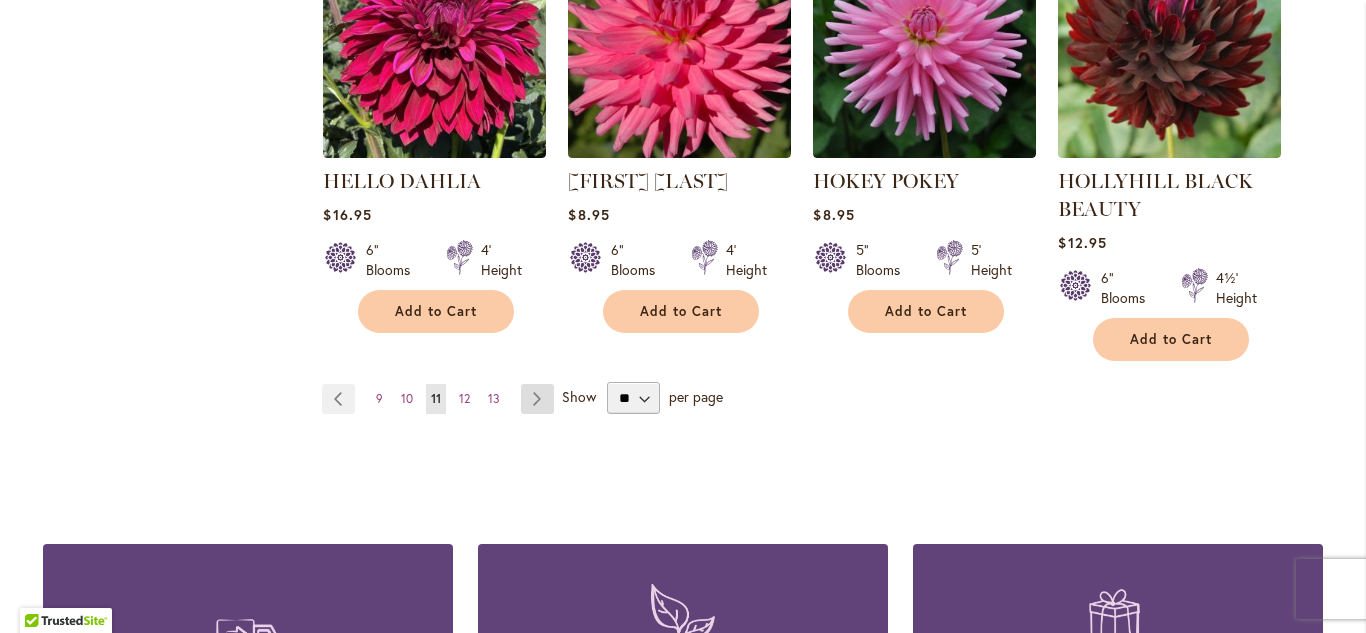 click on "Page
Next" at bounding box center (537, 399) 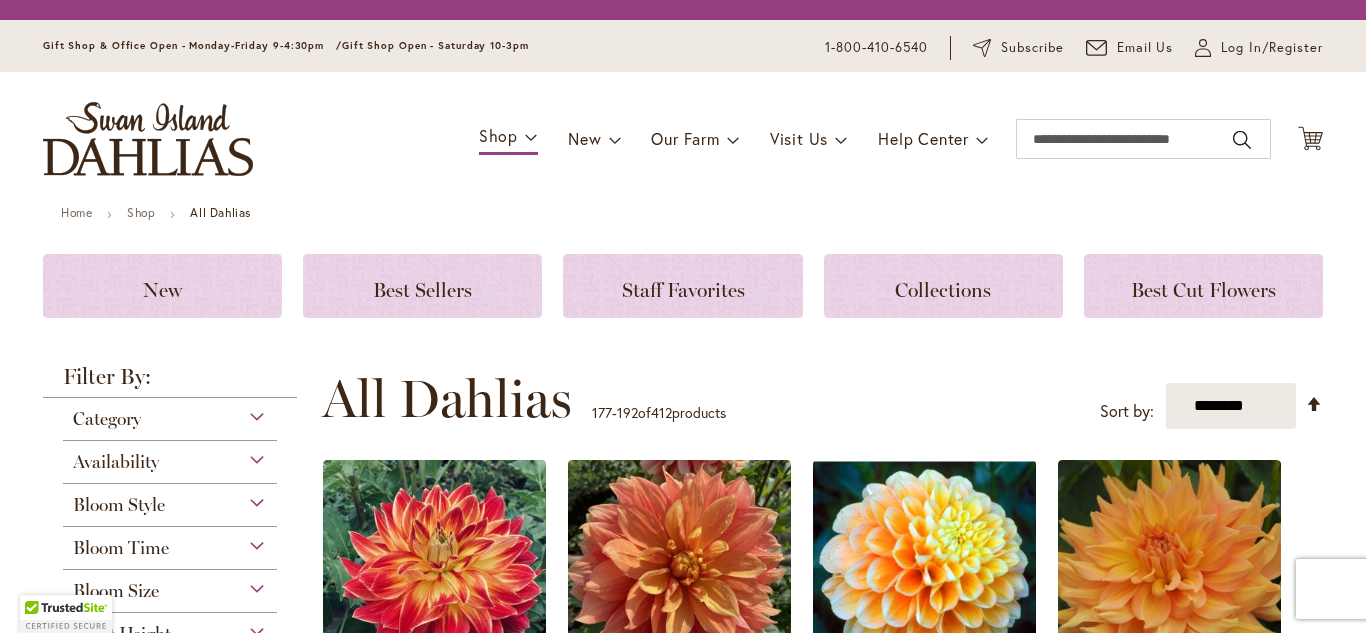 scroll, scrollTop: 0, scrollLeft: 0, axis: both 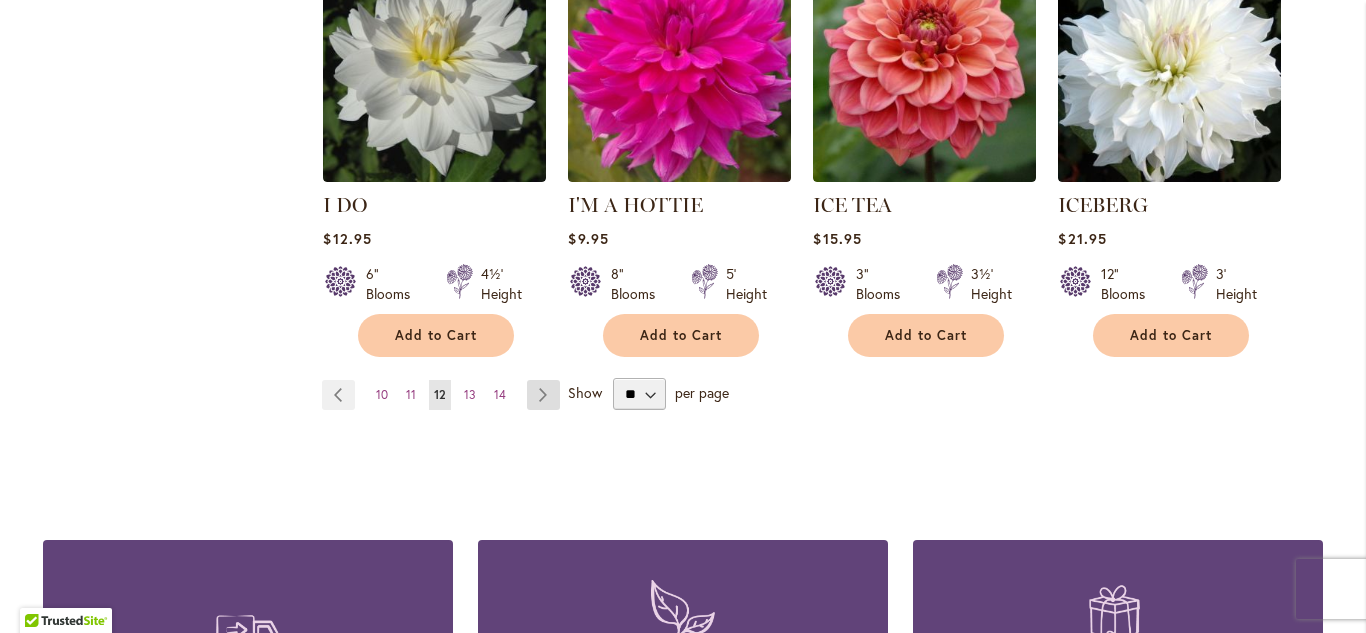 click on "Page
Next" at bounding box center [543, 395] 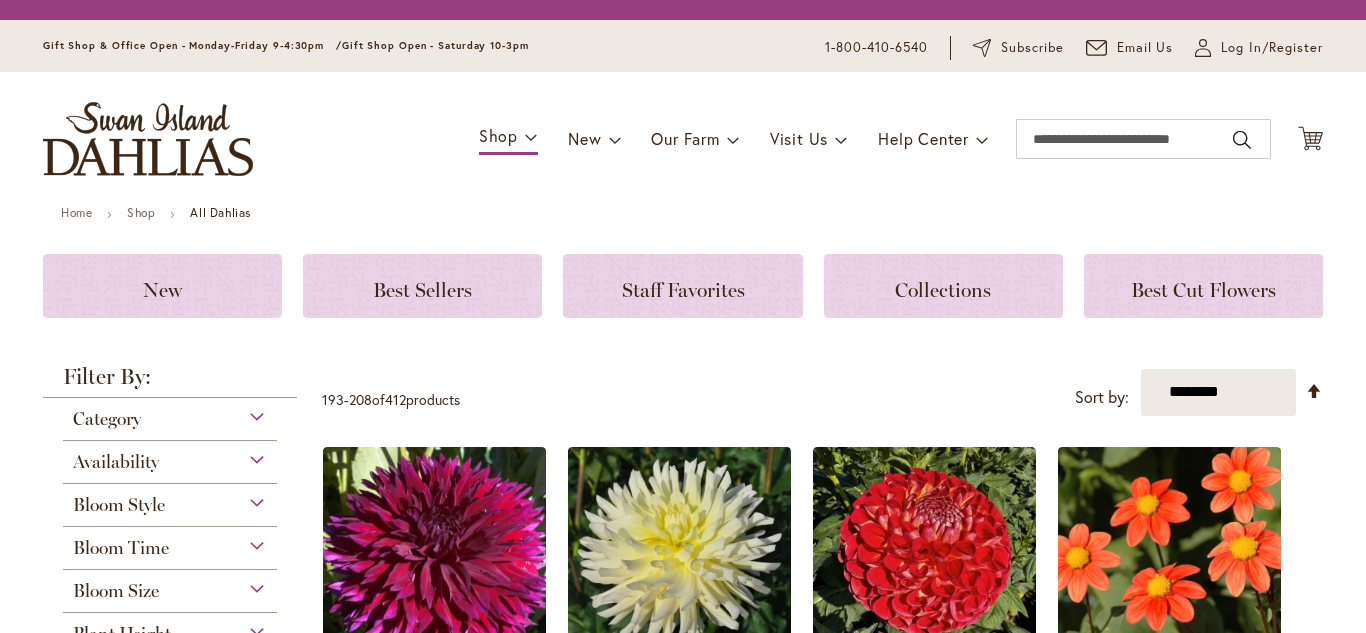scroll, scrollTop: 0, scrollLeft: 0, axis: both 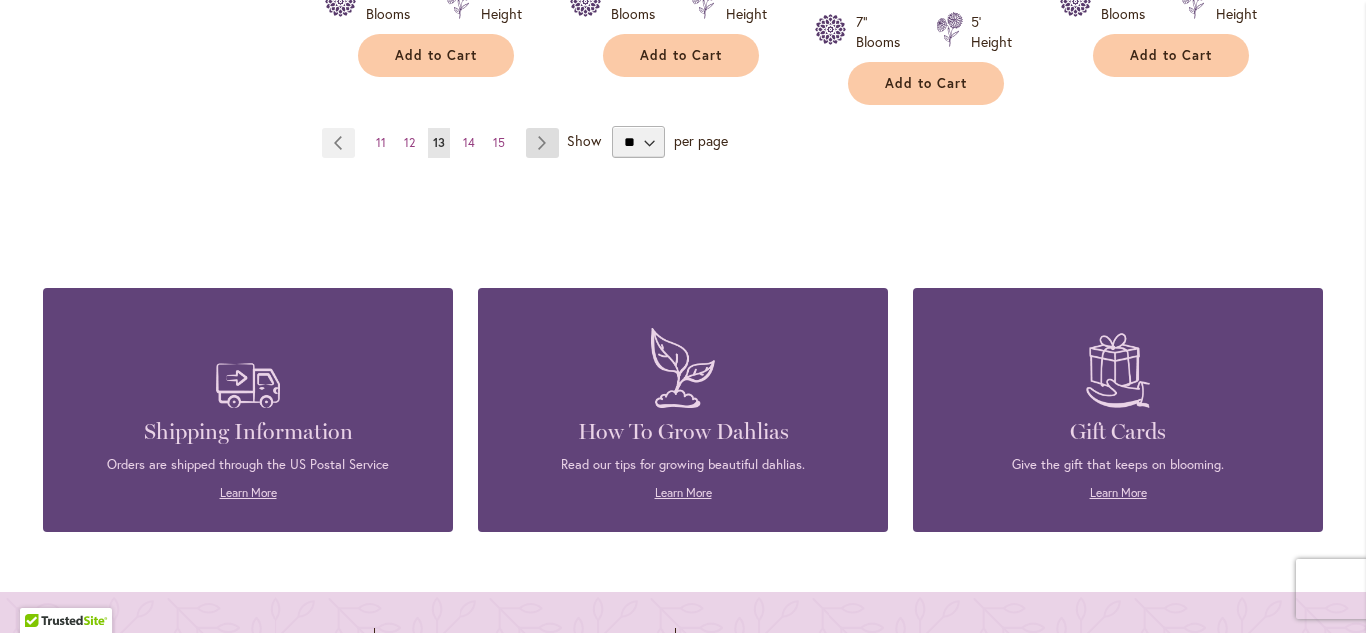 click on "Page
Next" at bounding box center (542, 143) 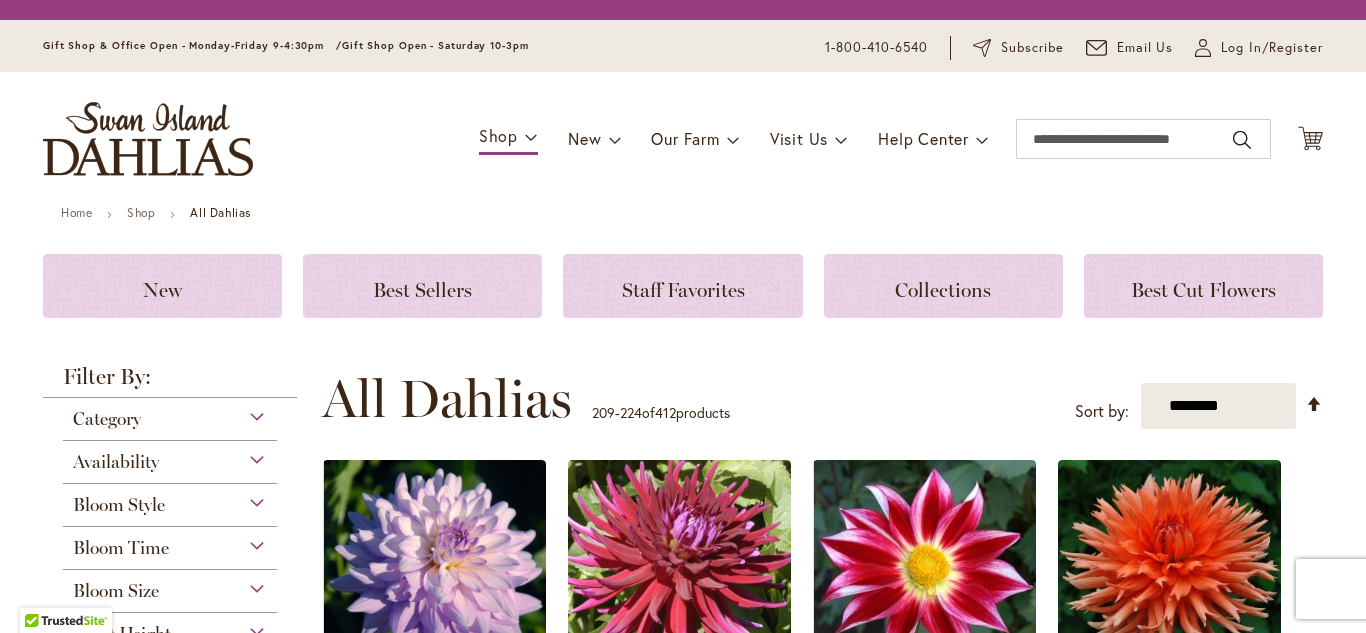 scroll, scrollTop: 0, scrollLeft: 0, axis: both 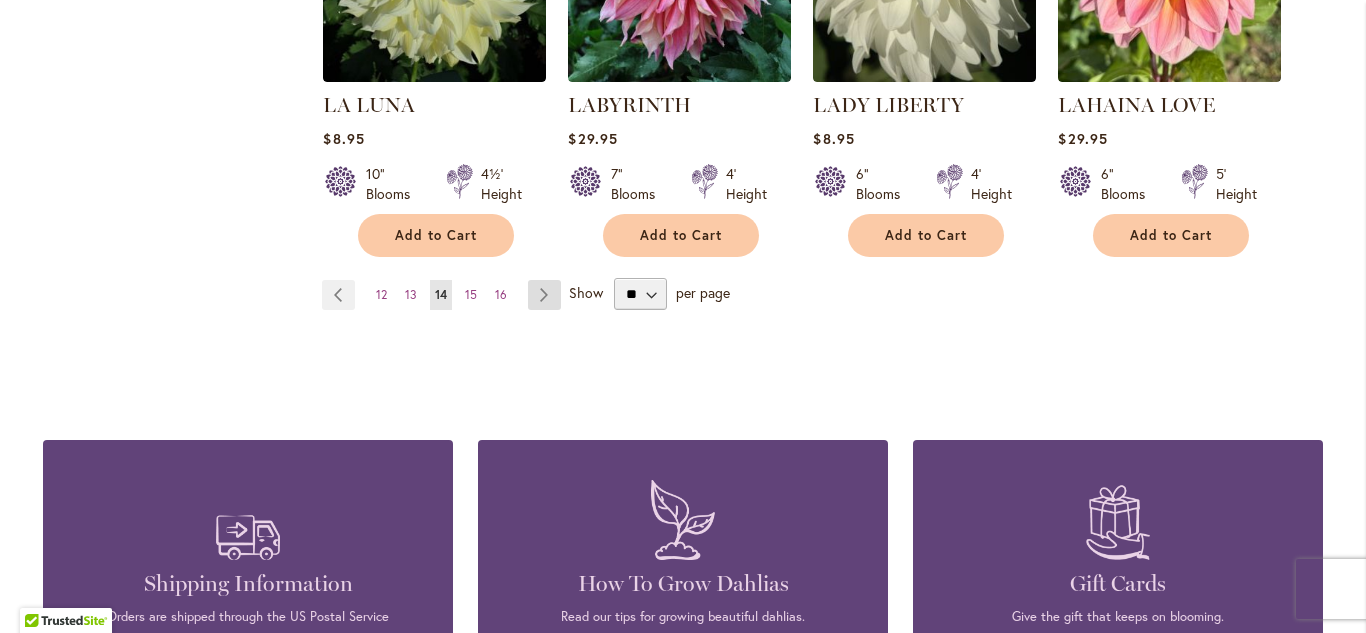 click on "Page
Next" at bounding box center (544, 295) 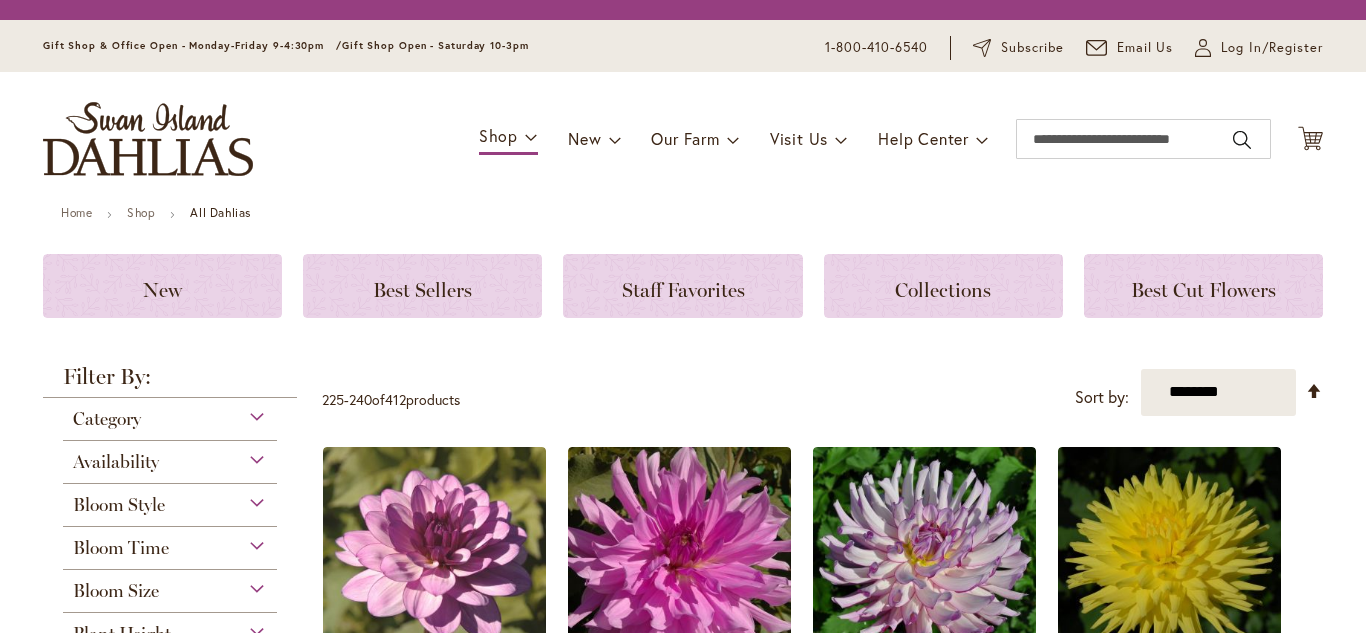 scroll, scrollTop: 0, scrollLeft: 0, axis: both 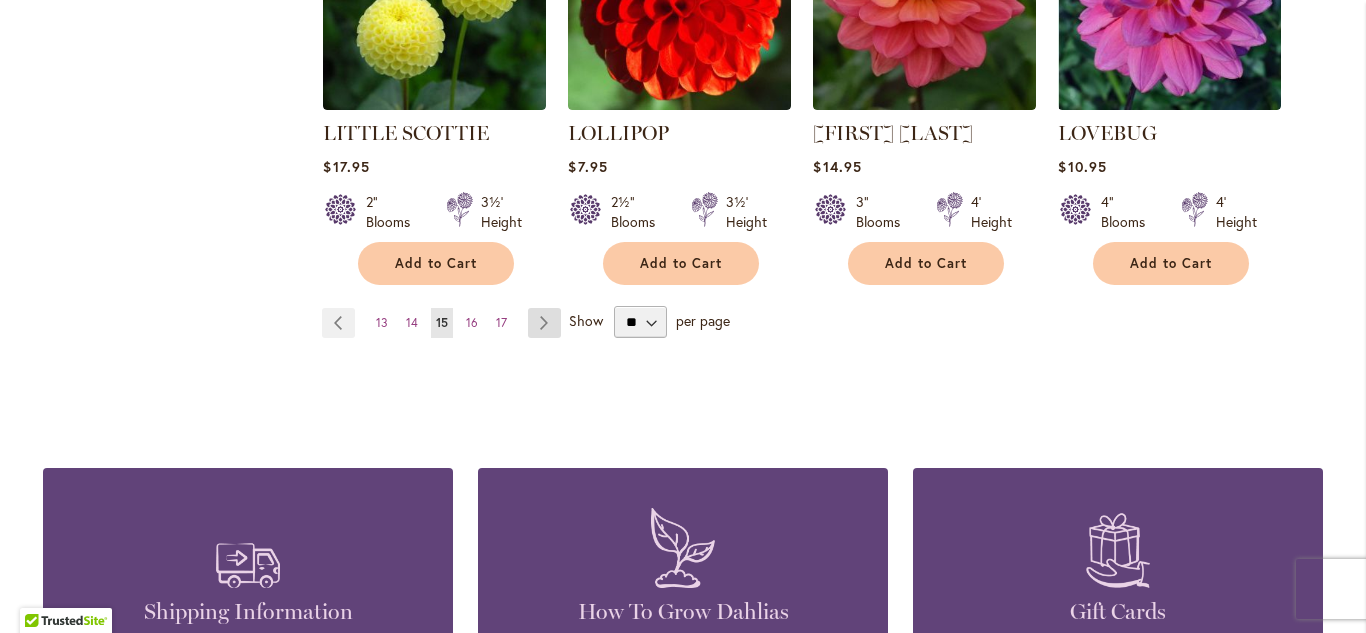 click on "Page
Next" at bounding box center [544, 323] 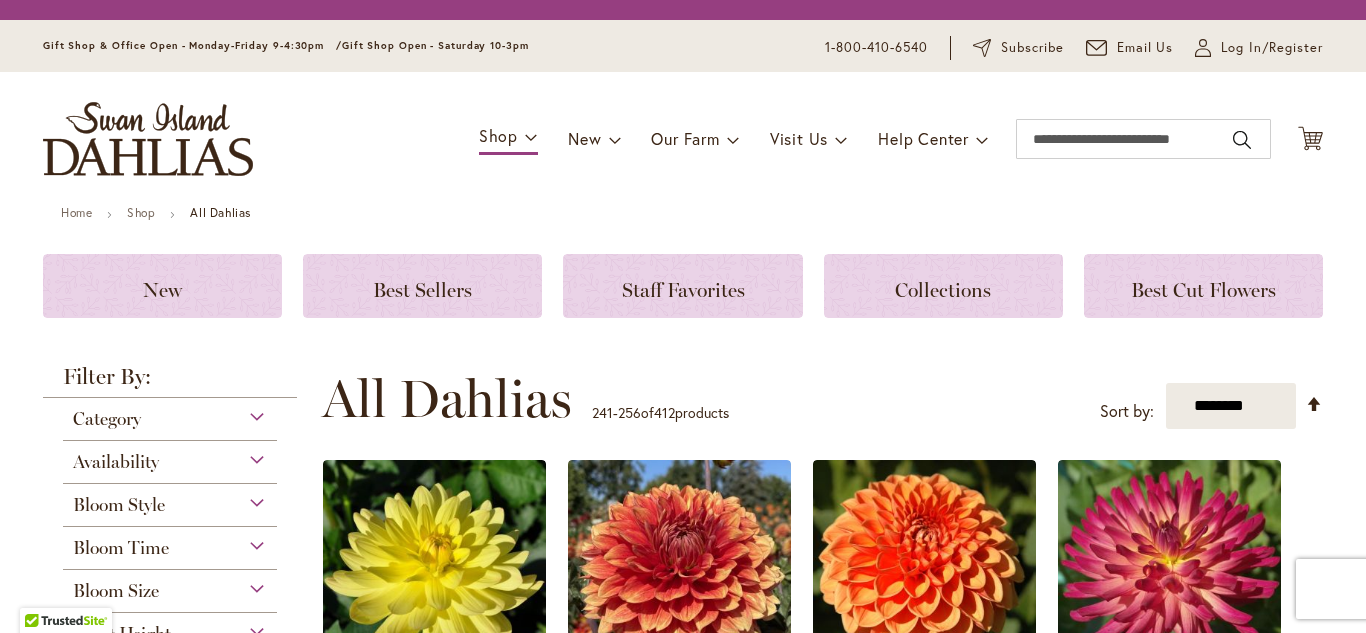 scroll, scrollTop: 0, scrollLeft: 0, axis: both 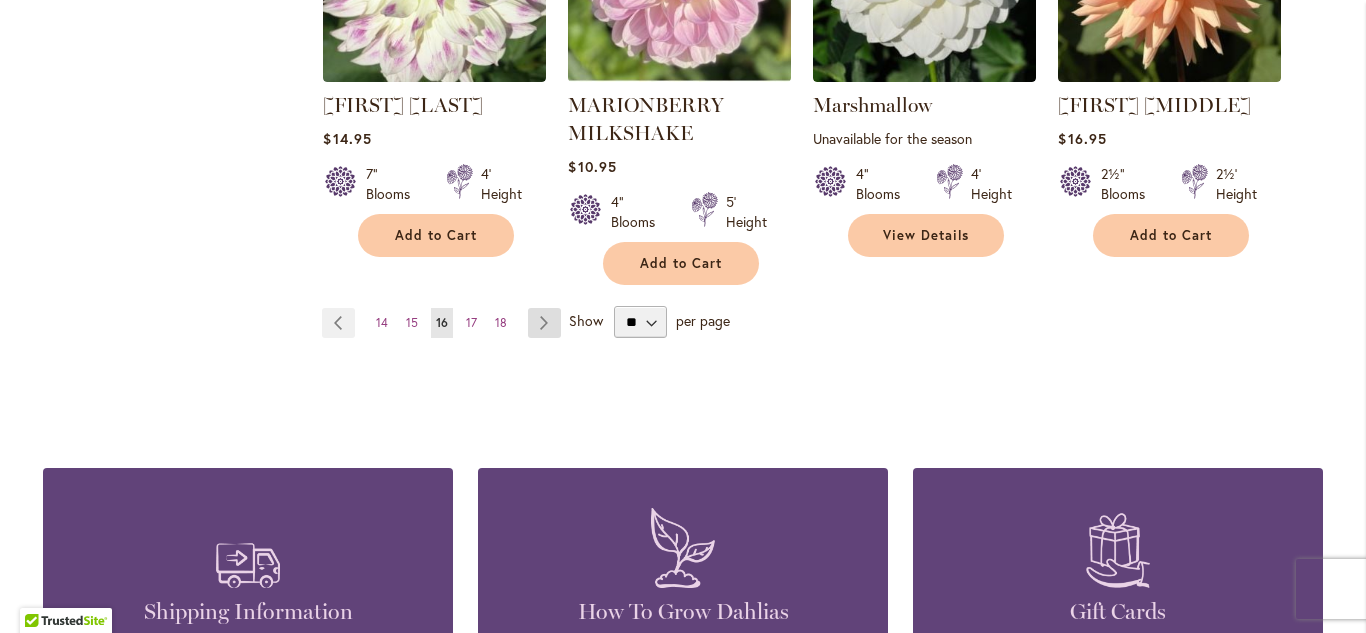 click on "Page
Next" at bounding box center [544, 323] 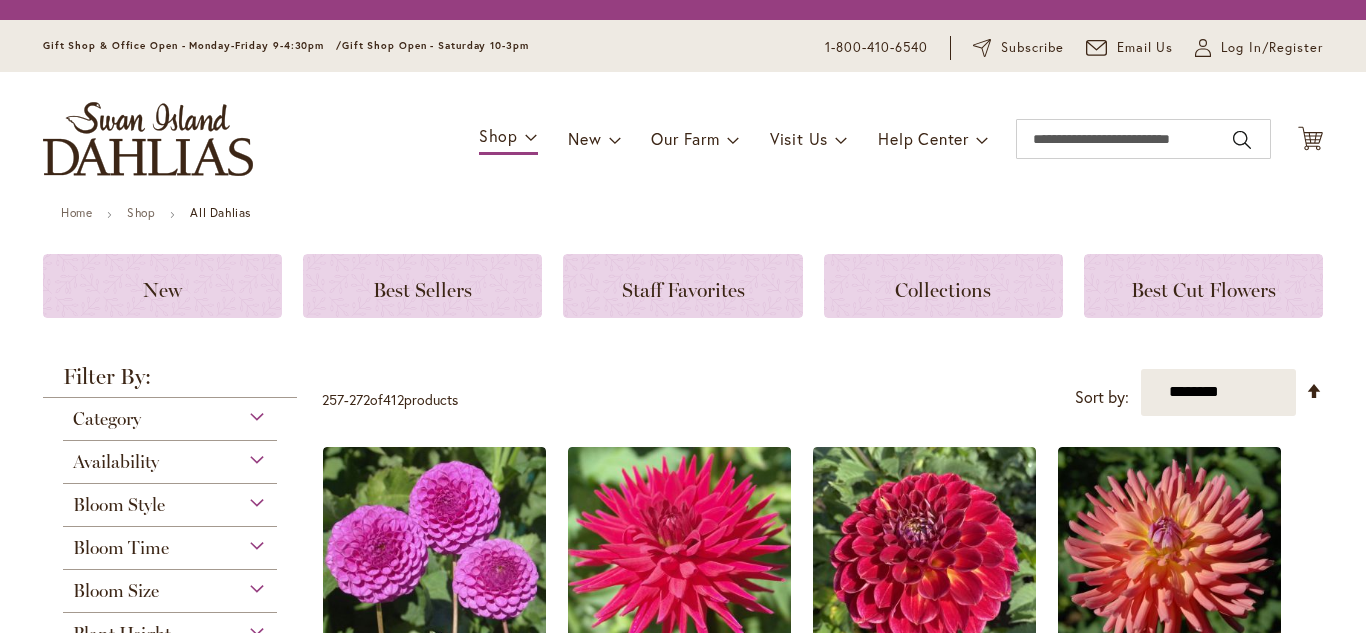 scroll, scrollTop: 0, scrollLeft: 0, axis: both 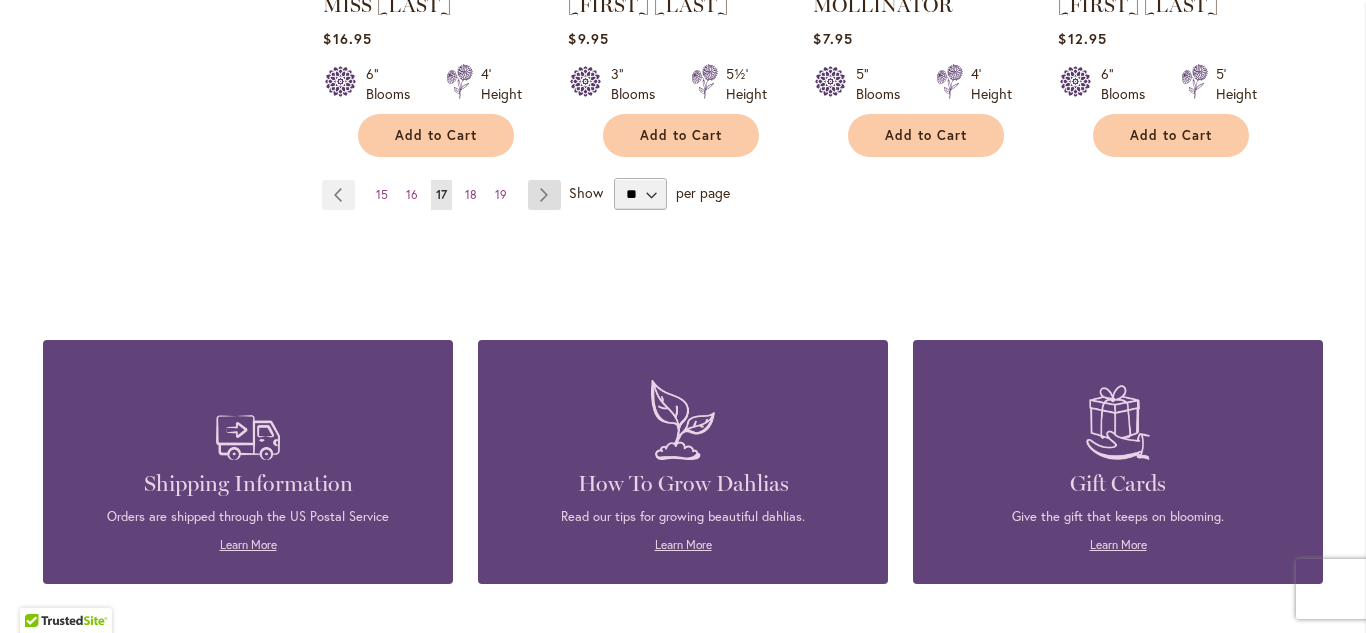 click on "Page
Next" at bounding box center (544, 195) 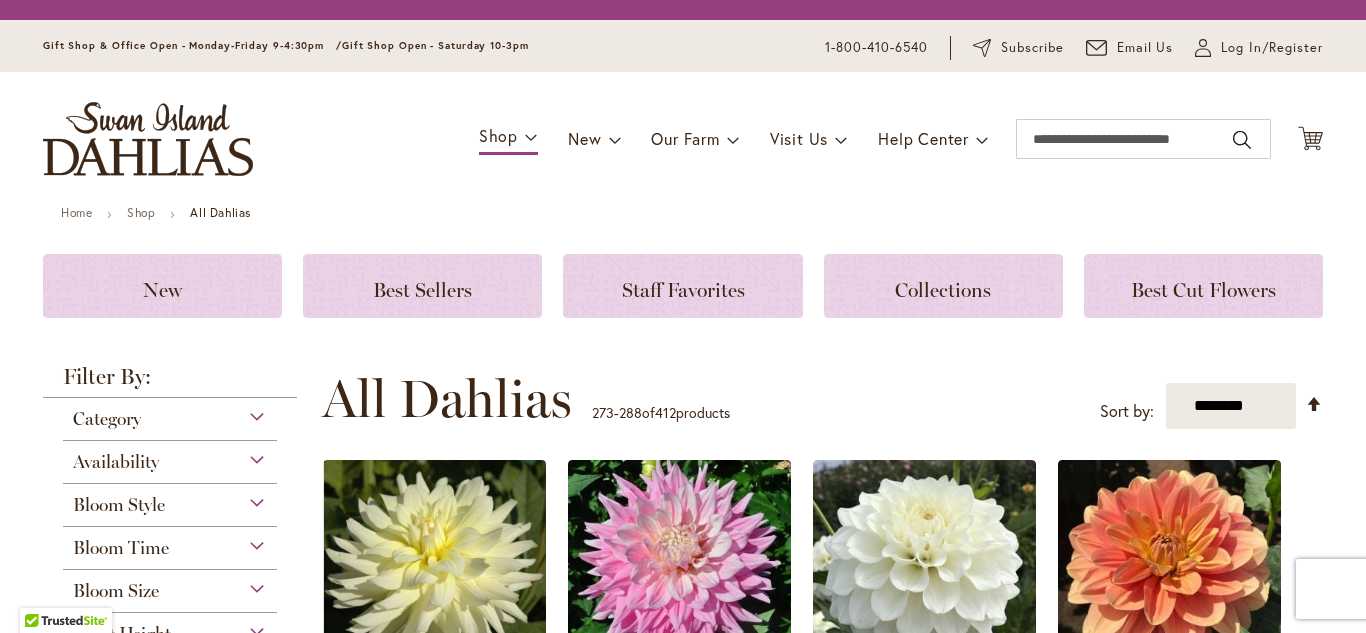 scroll, scrollTop: 0, scrollLeft: 0, axis: both 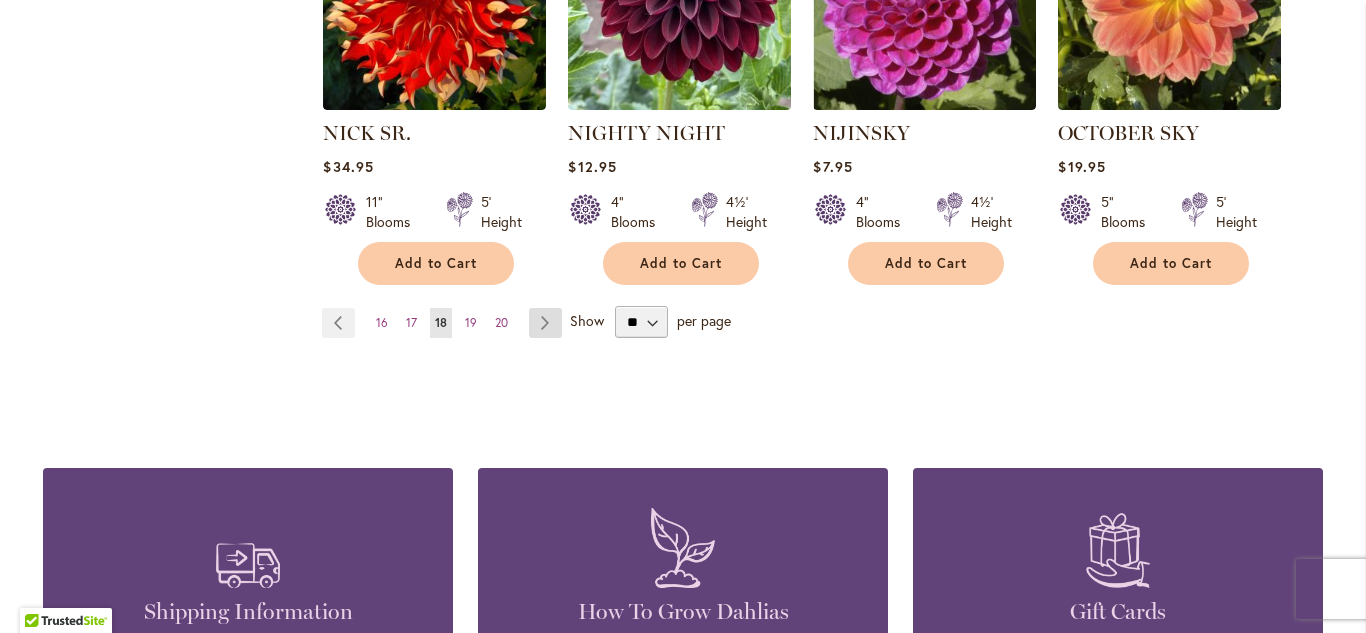 click on "Page
Next" at bounding box center [545, 323] 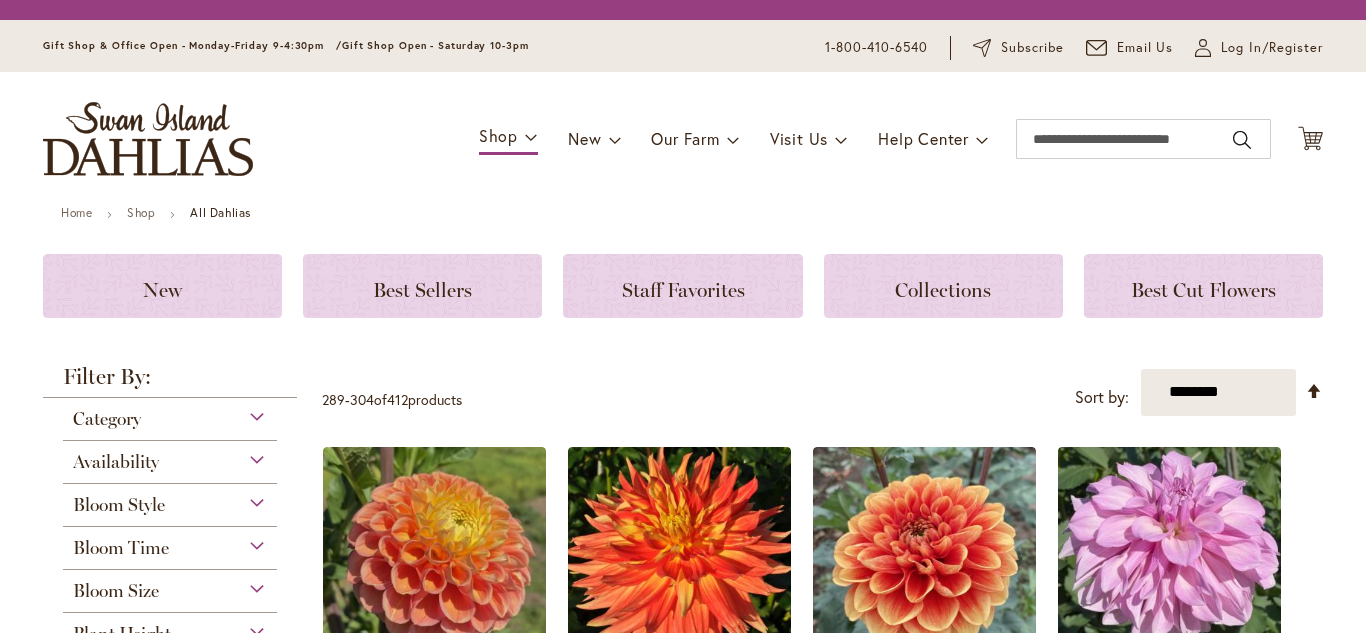 scroll, scrollTop: 0, scrollLeft: 0, axis: both 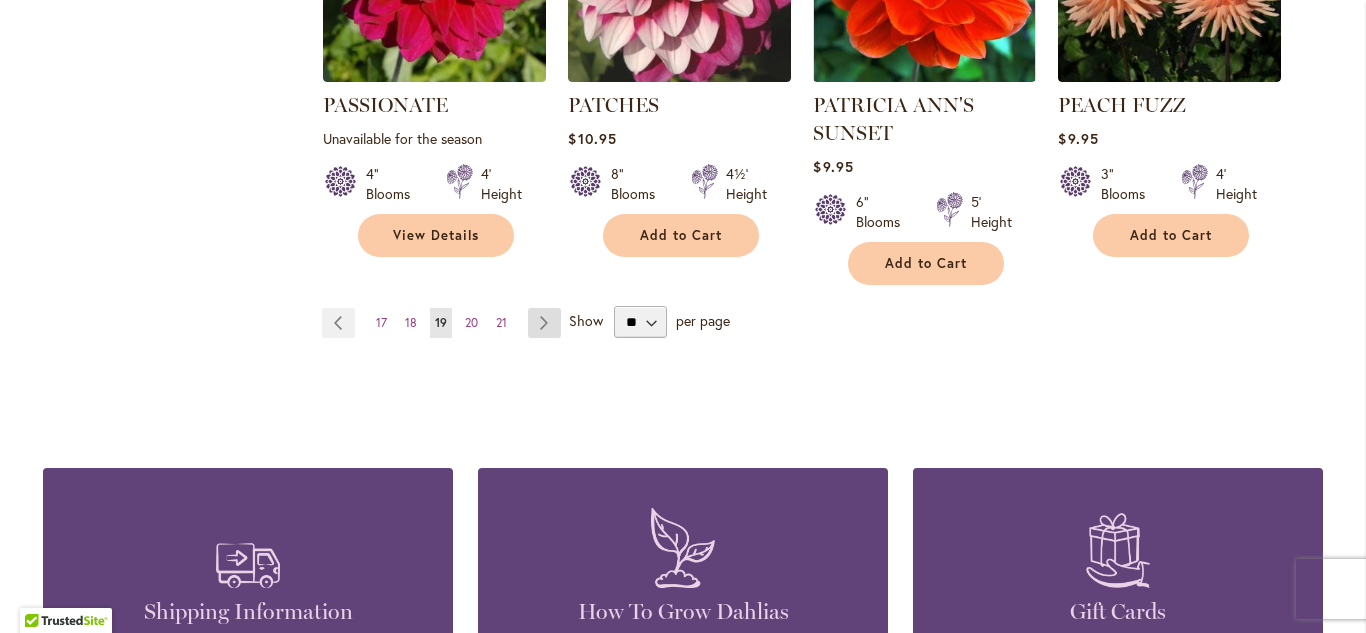 click on "Page
Next" at bounding box center [544, 323] 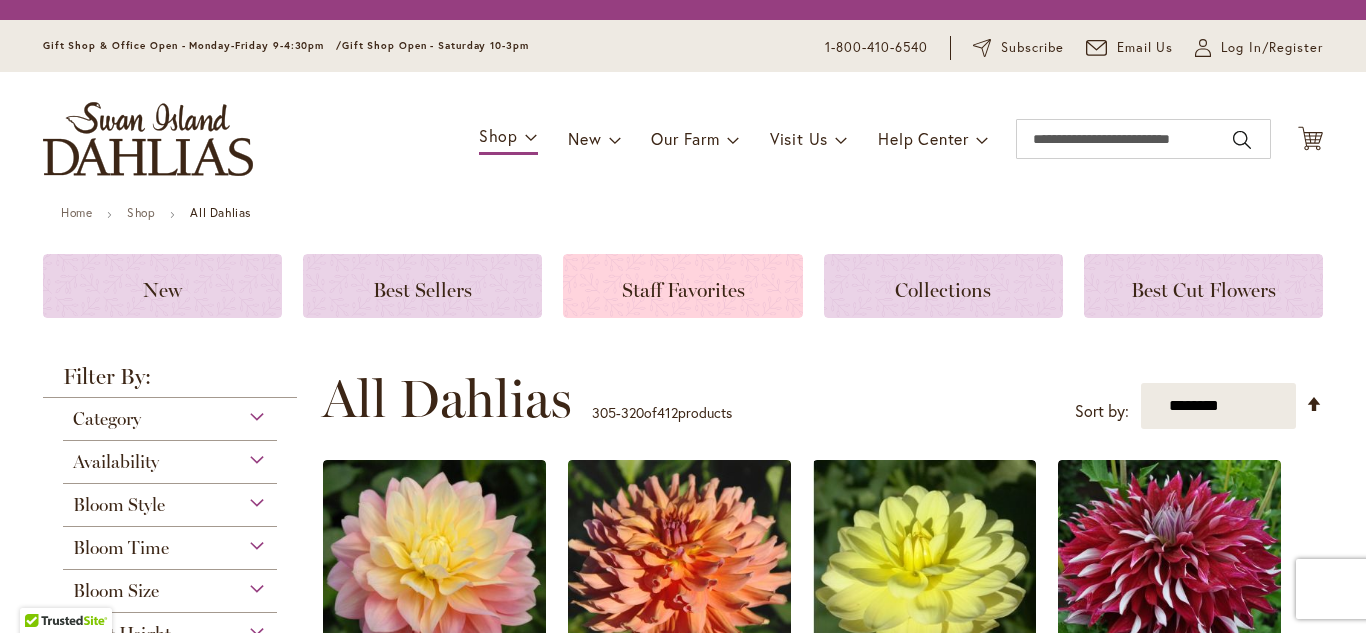 scroll, scrollTop: 0, scrollLeft: 0, axis: both 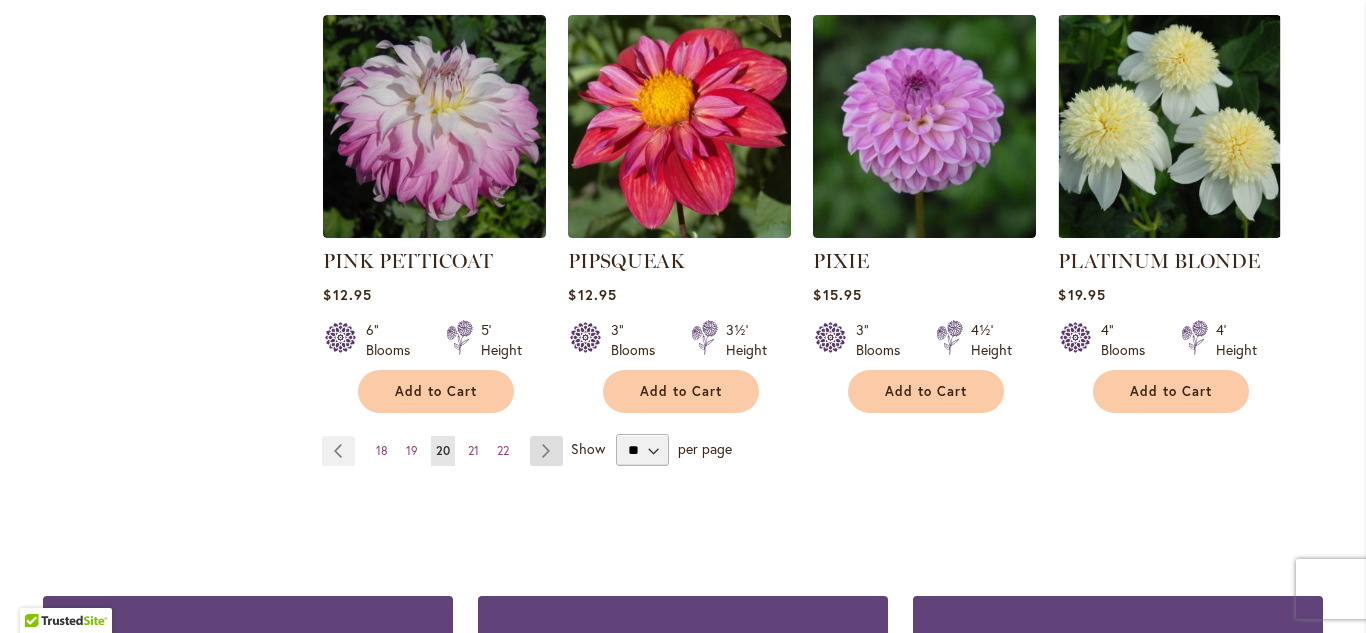 click on "Page
Next" at bounding box center [546, 451] 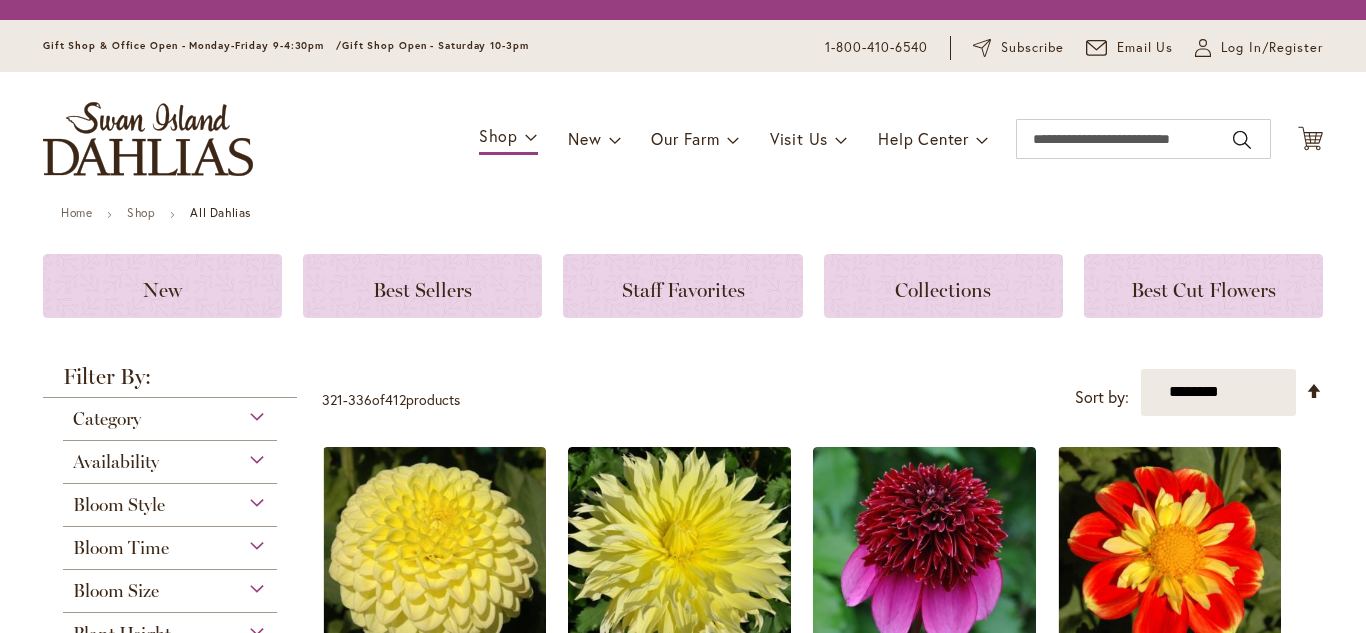scroll, scrollTop: 0, scrollLeft: 0, axis: both 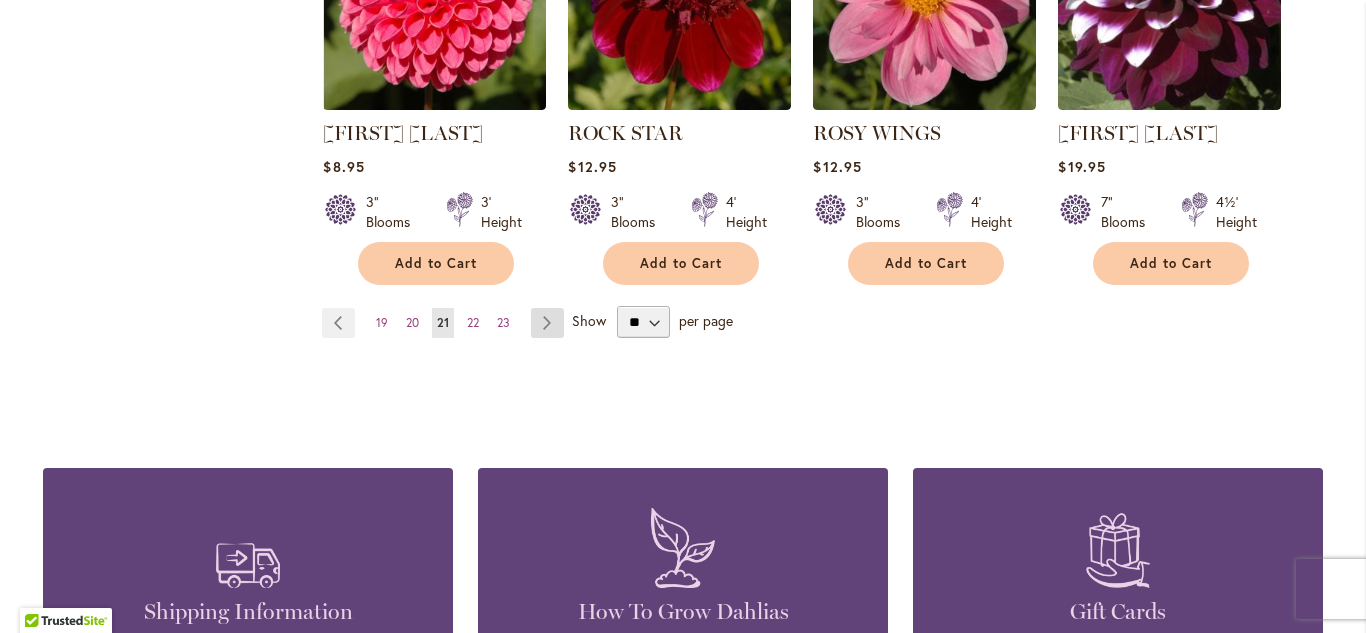 click on "Page
Next" at bounding box center [547, 323] 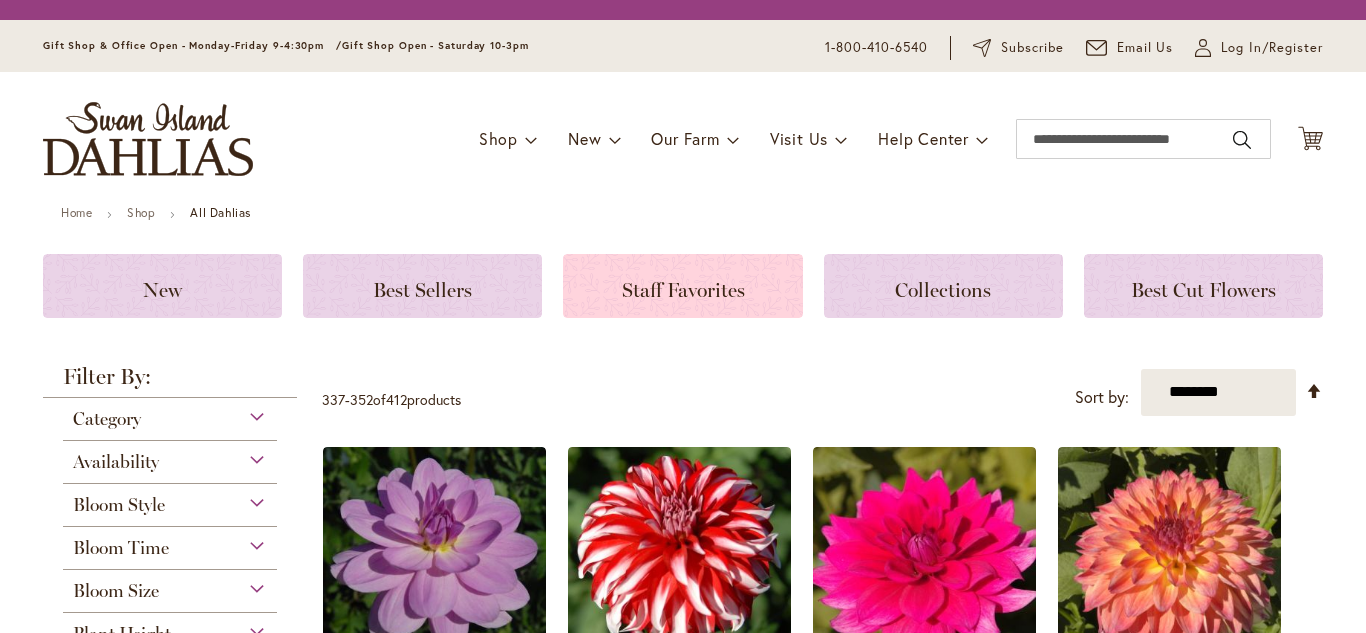 scroll, scrollTop: 0, scrollLeft: 0, axis: both 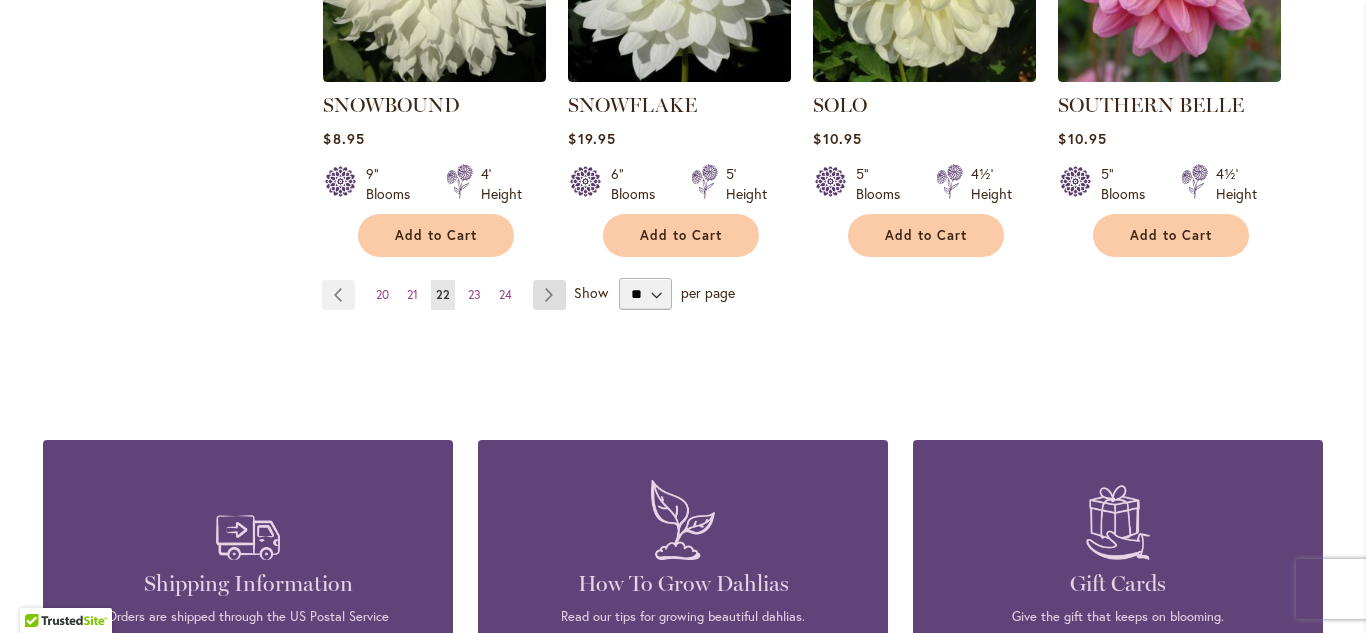 click on "Page
Next" at bounding box center [549, 295] 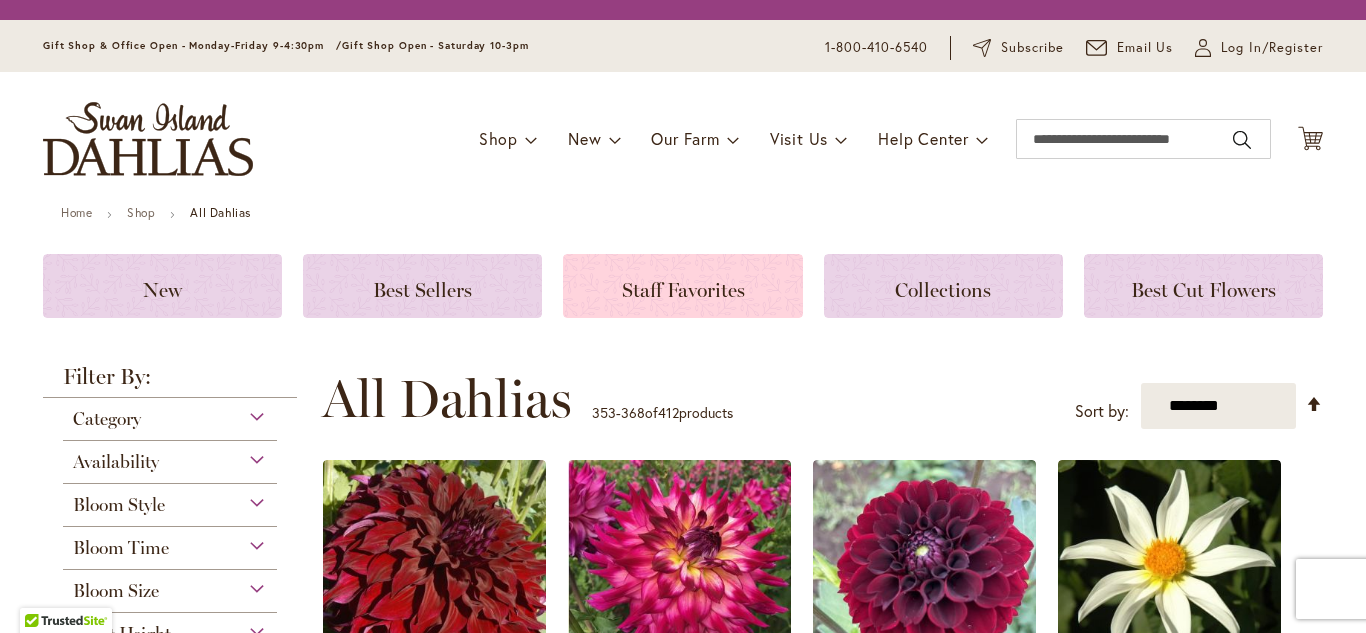 scroll, scrollTop: 0, scrollLeft: 0, axis: both 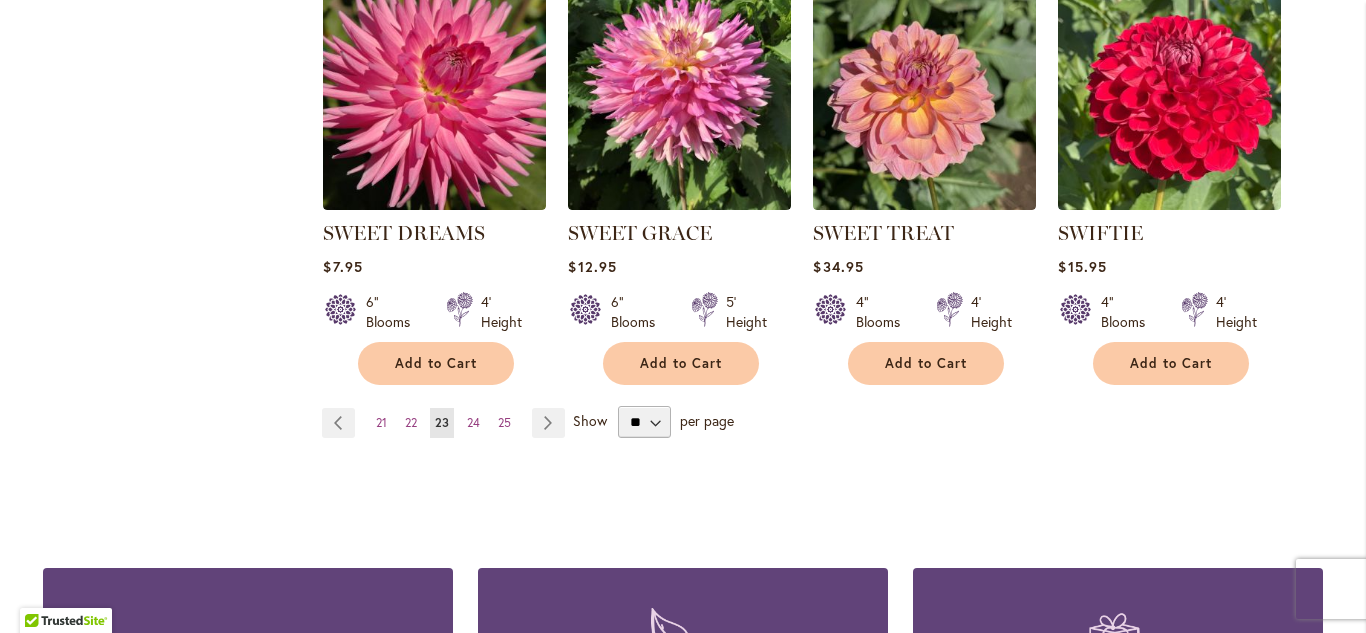 drag, startPoint x: 578, startPoint y: 415, endPoint x: 598, endPoint y: 417, distance: 20.09975 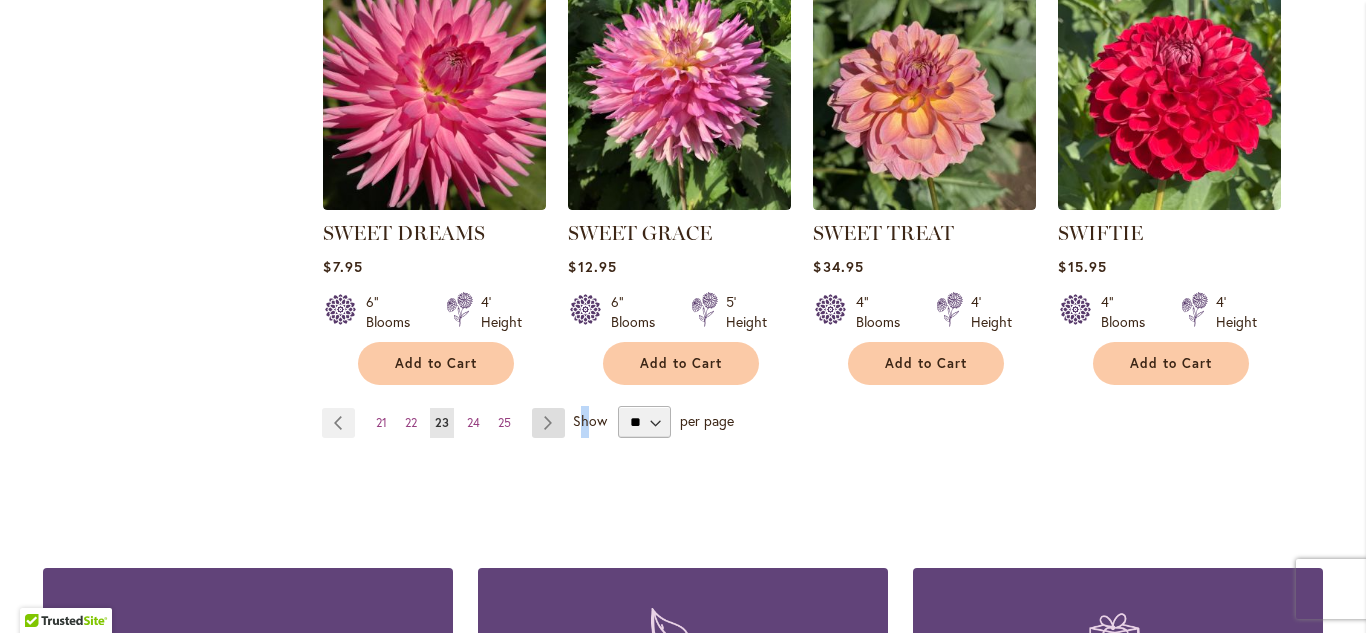 click on "Page
Next" at bounding box center (548, 423) 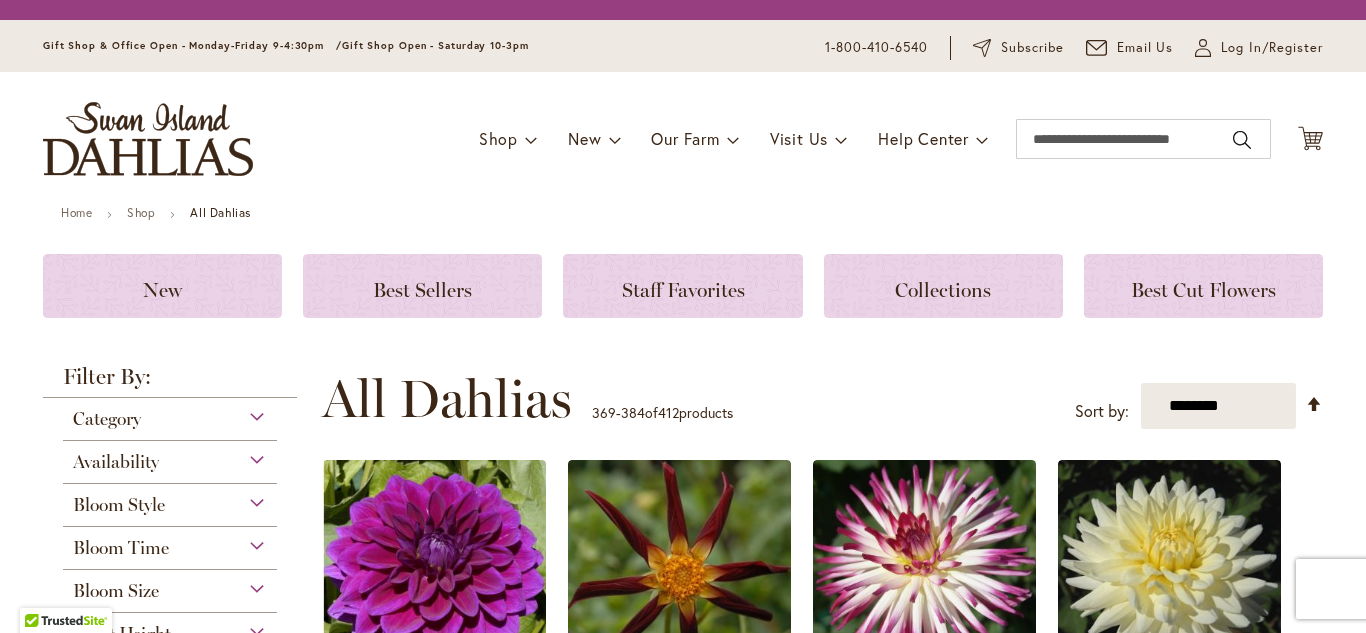 scroll, scrollTop: 0, scrollLeft: 0, axis: both 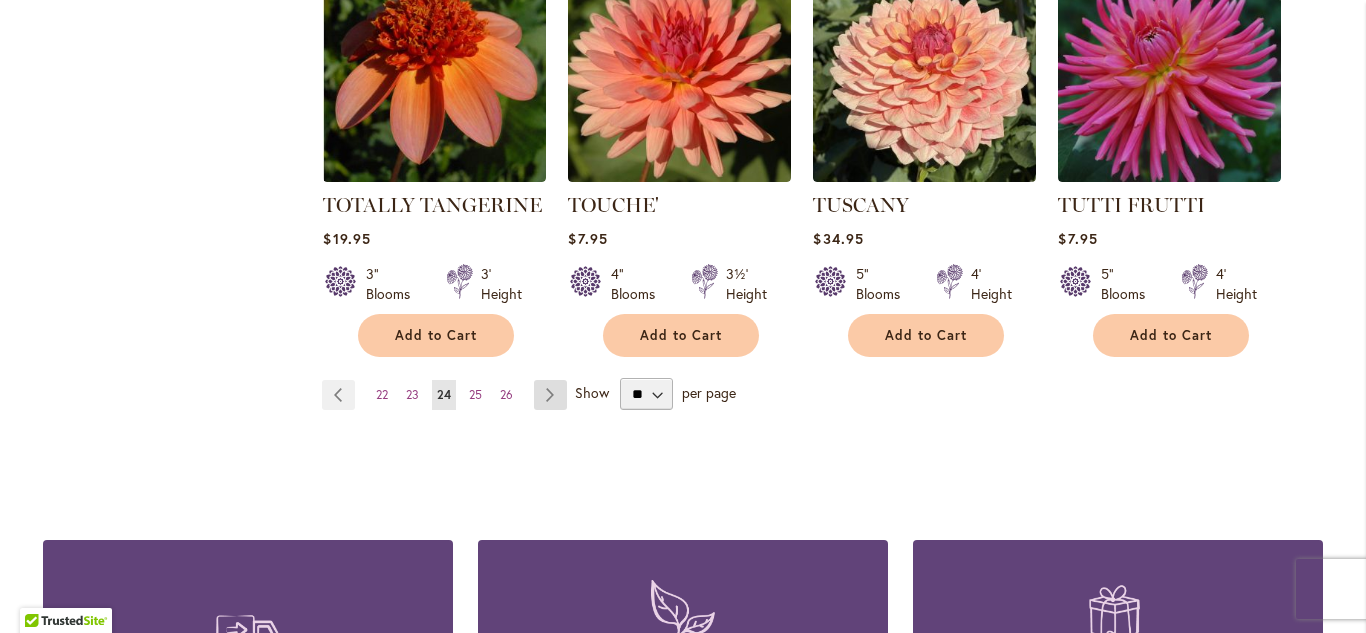 click on "Page
Next" at bounding box center [550, 395] 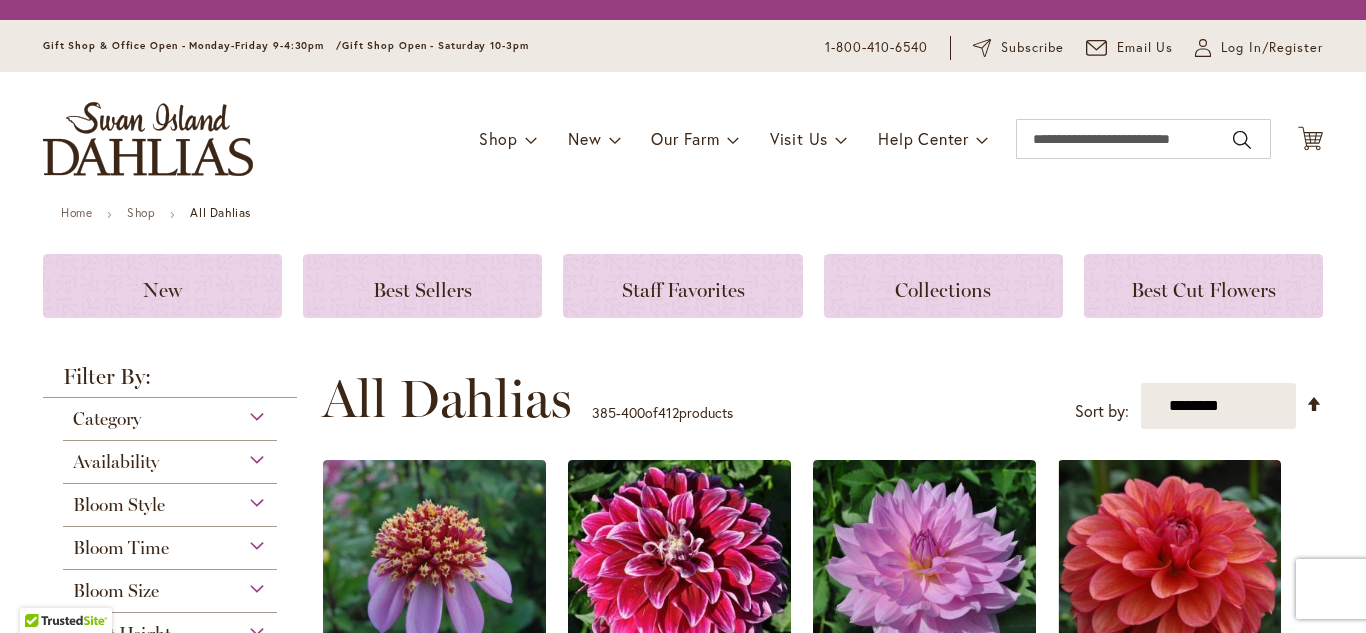 scroll, scrollTop: 0, scrollLeft: 0, axis: both 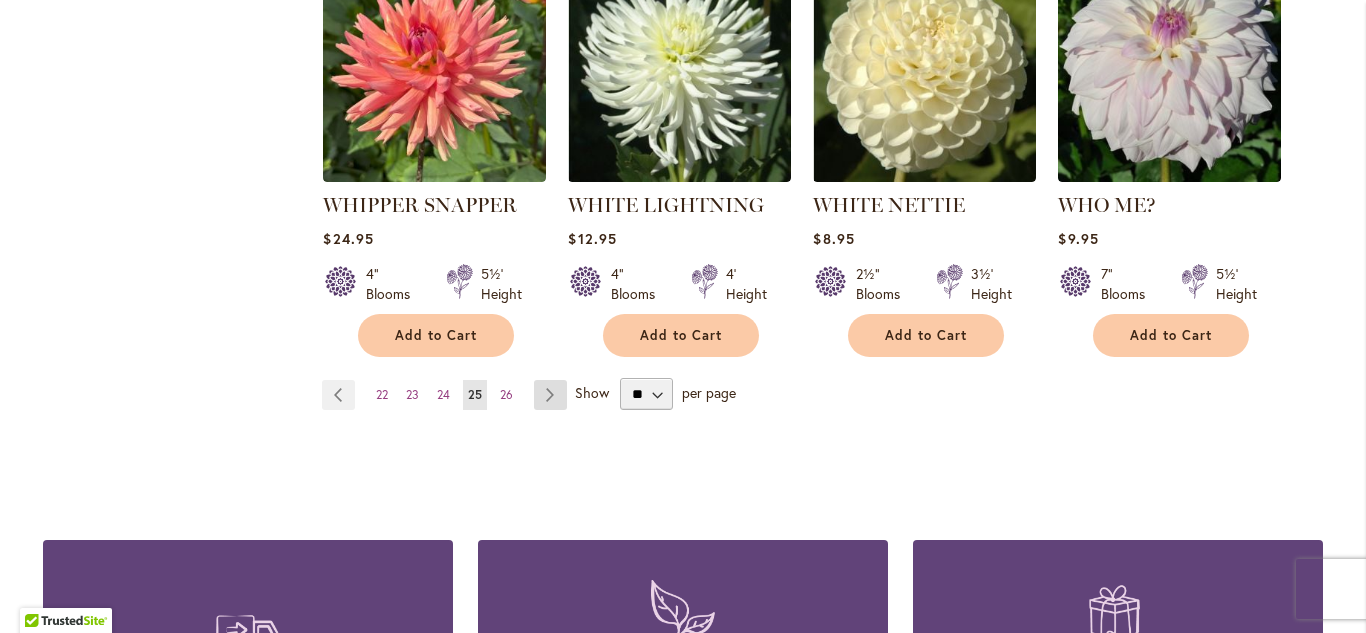 click on "Page
Next" at bounding box center (550, 395) 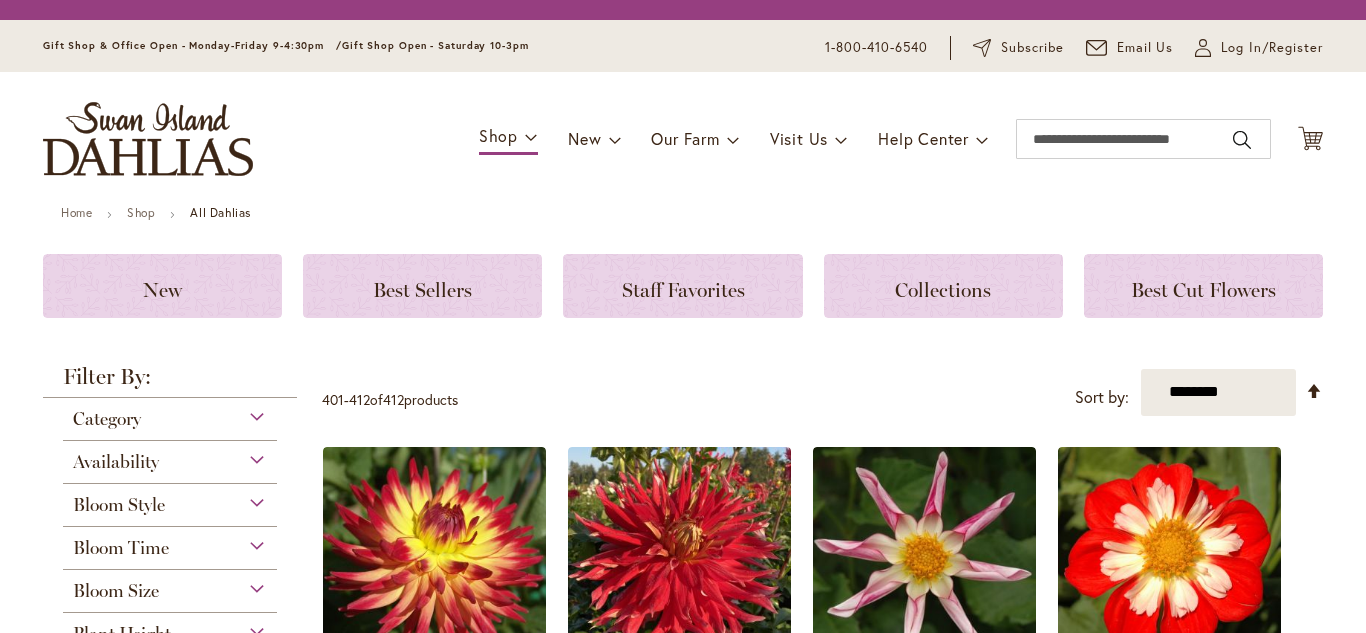 scroll, scrollTop: 0, scrollLeft: 0, axis: both 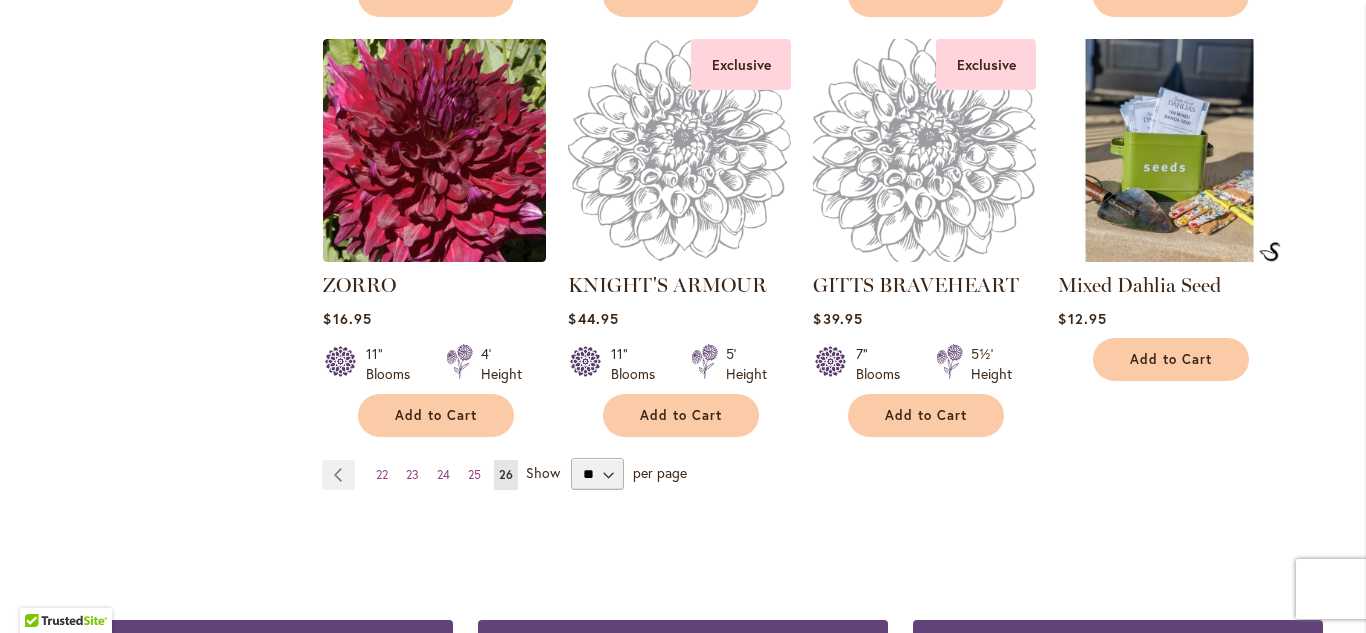 click at bounding box center (925, 151) 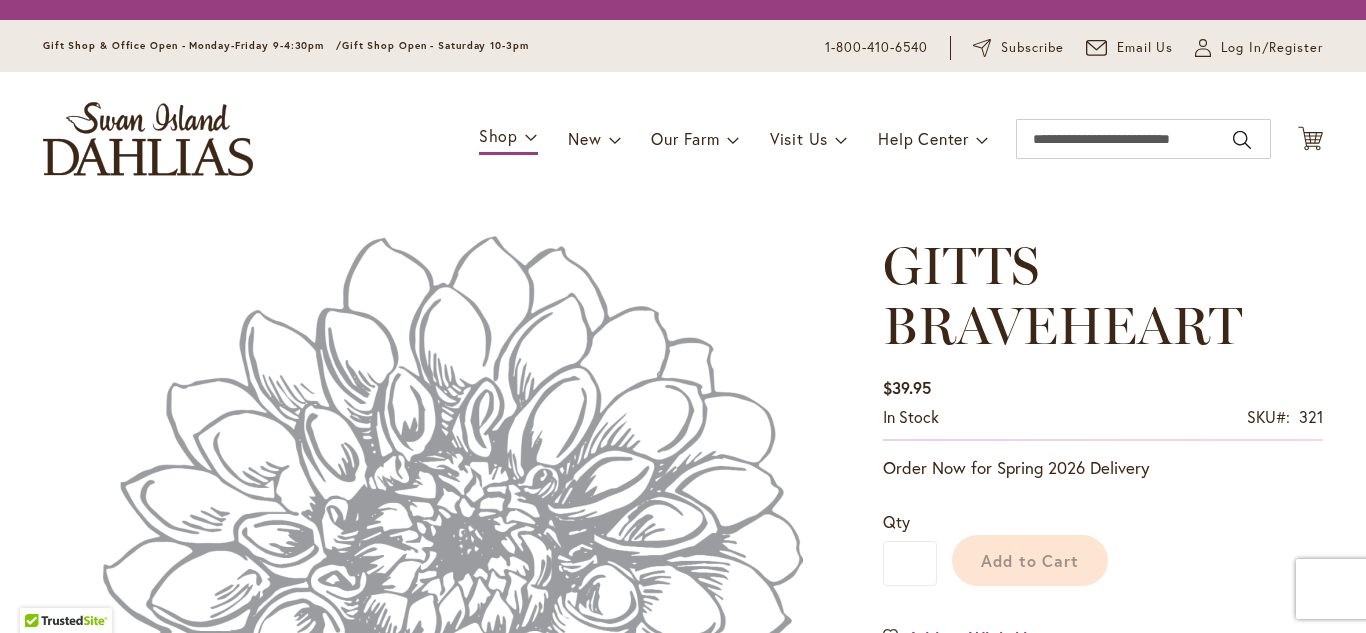 scroll, scrollTop: 0, scrollLeft: 0, axis: both 